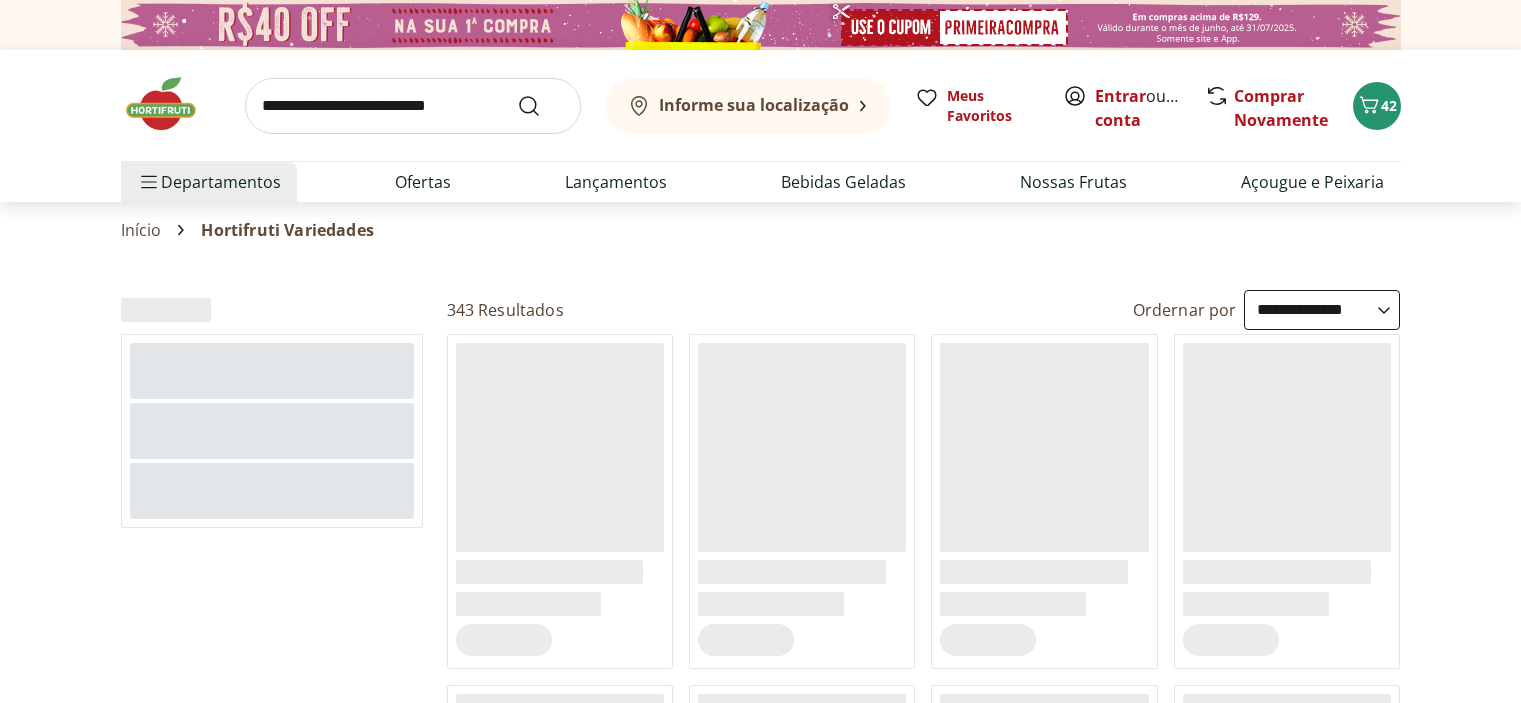 select on "**********" 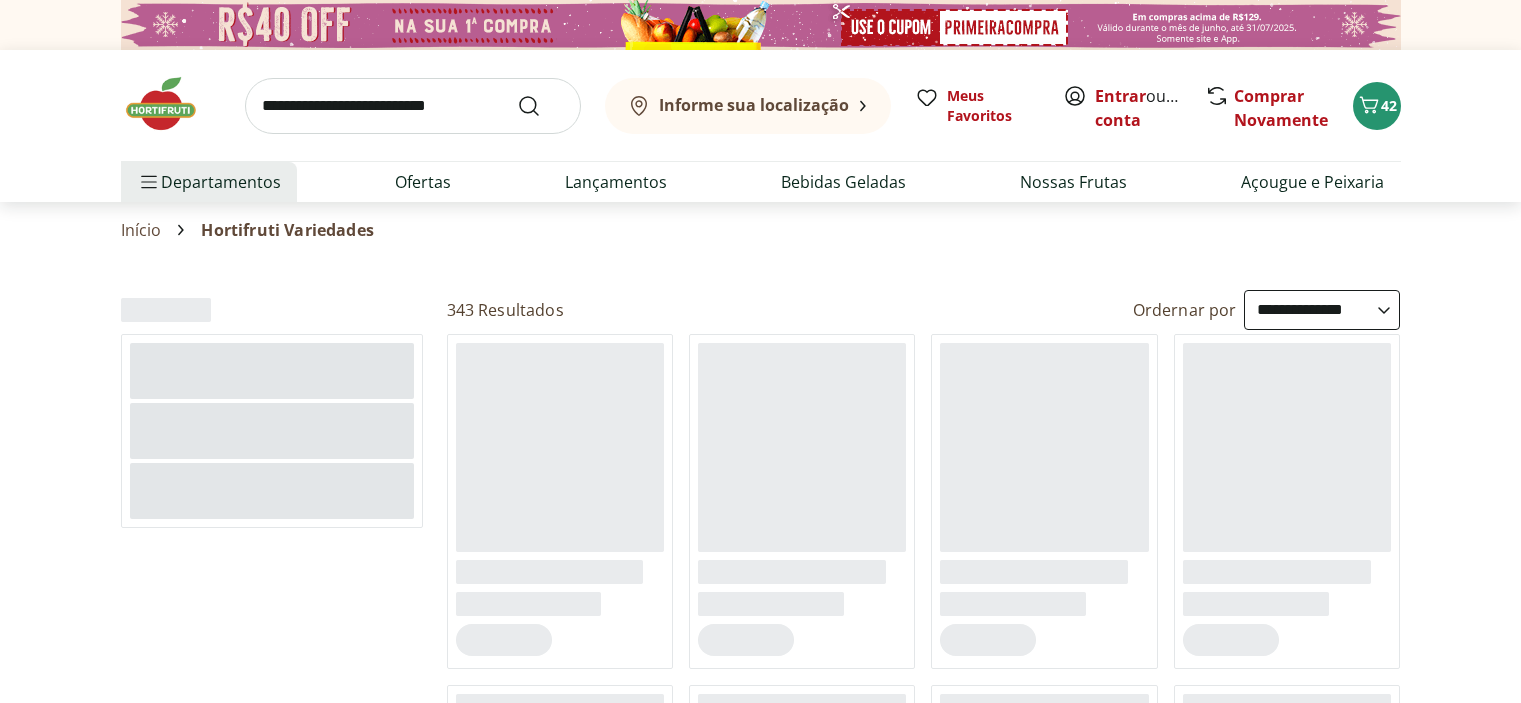 scroll, scrollTop: 0, scrollLeft: 0, axis: both 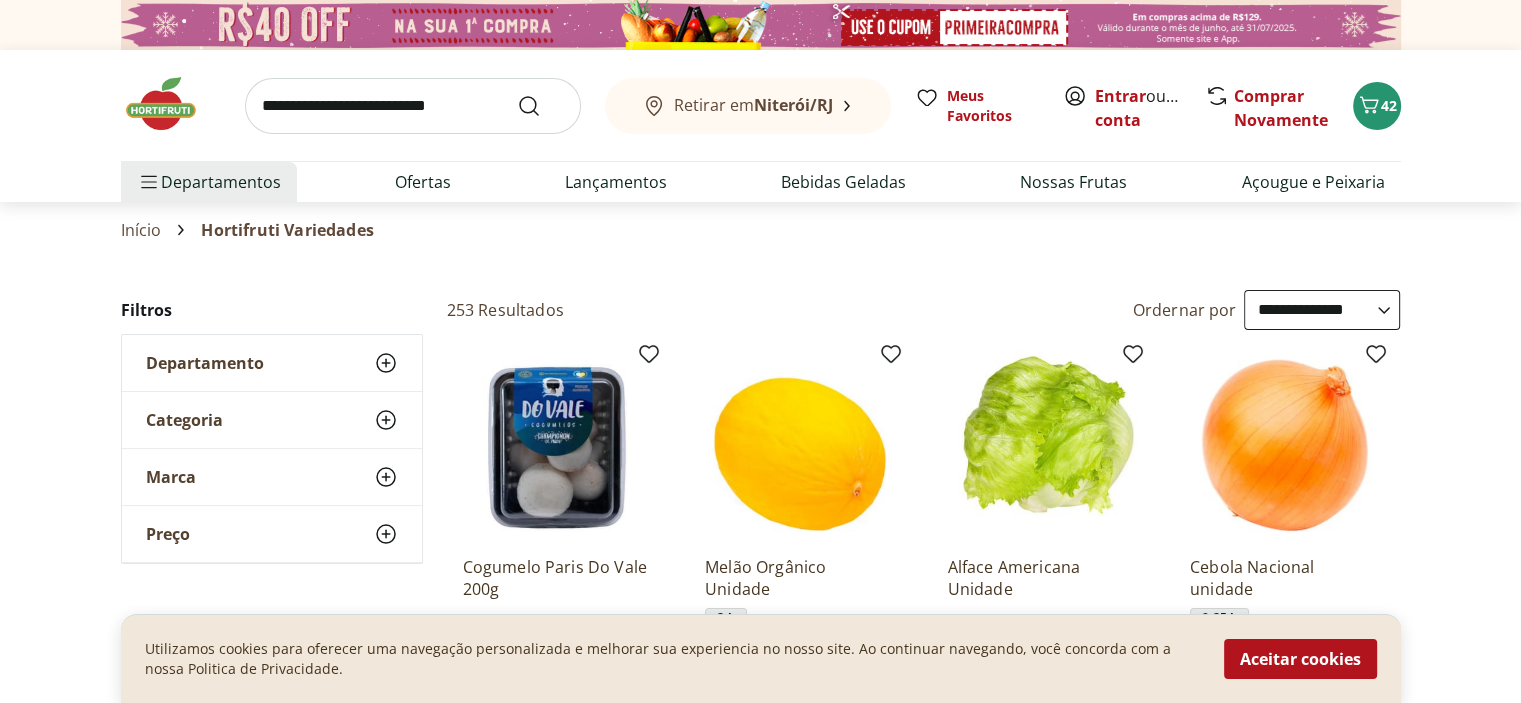 click on "Ofertas" at bounding box center (423, 182) 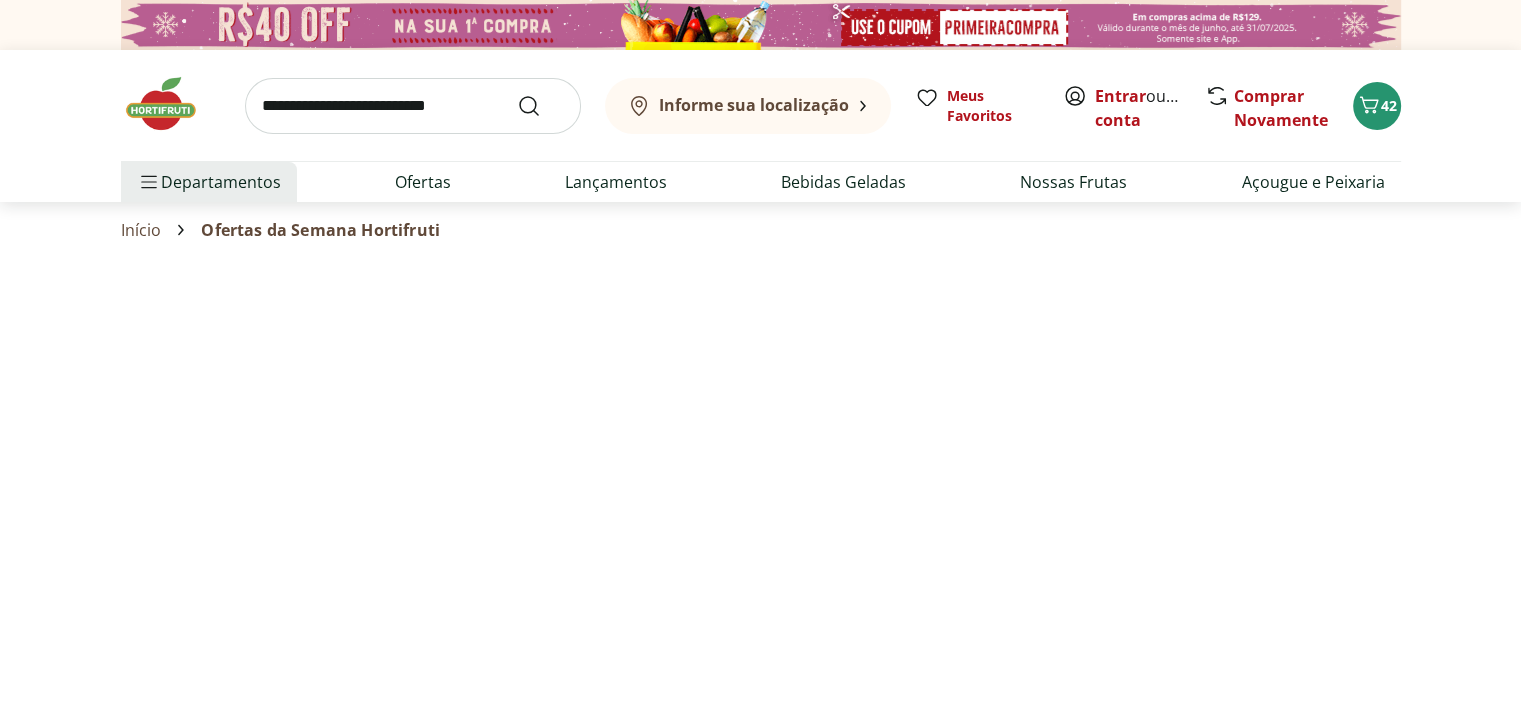 select on "**********" 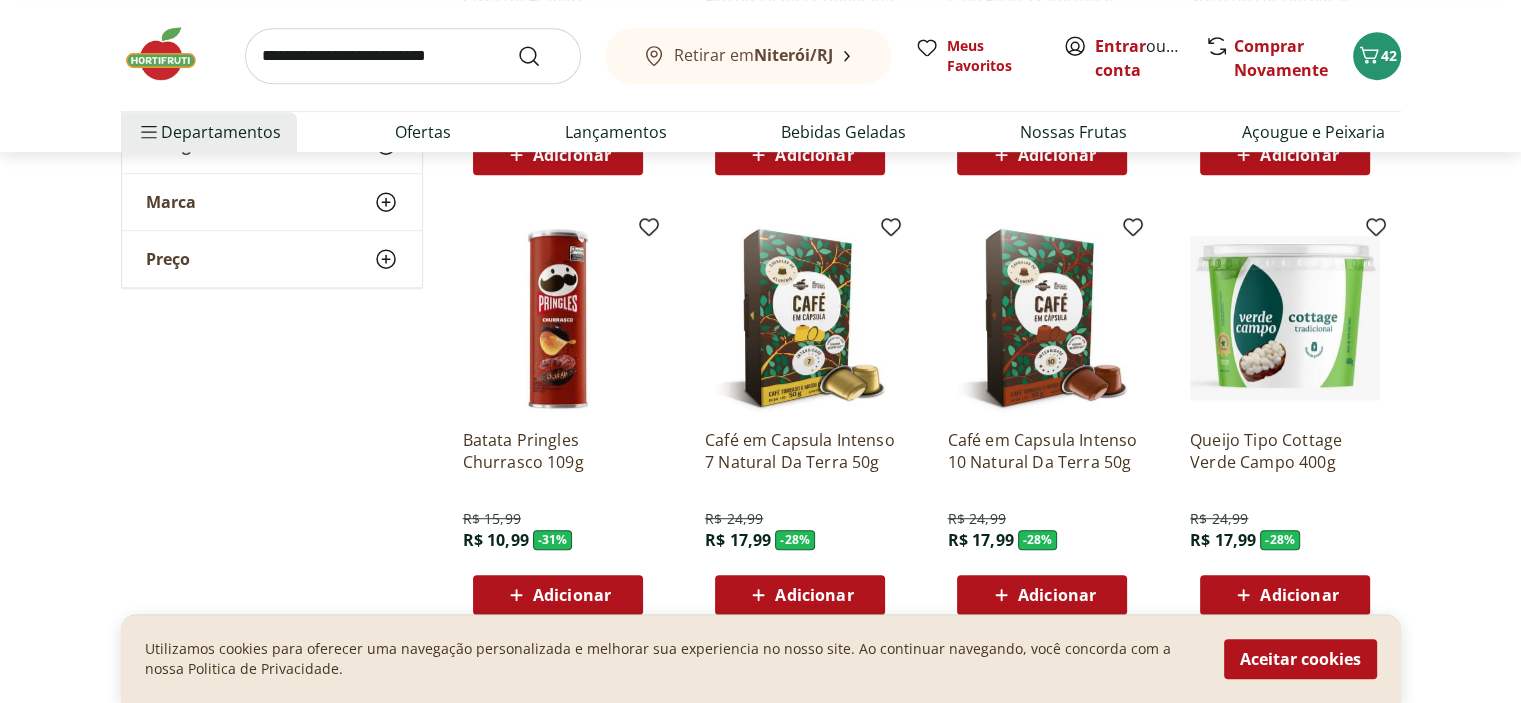 scroll, scrollTop: 1000, scrollLeft: 0, axis: vertical 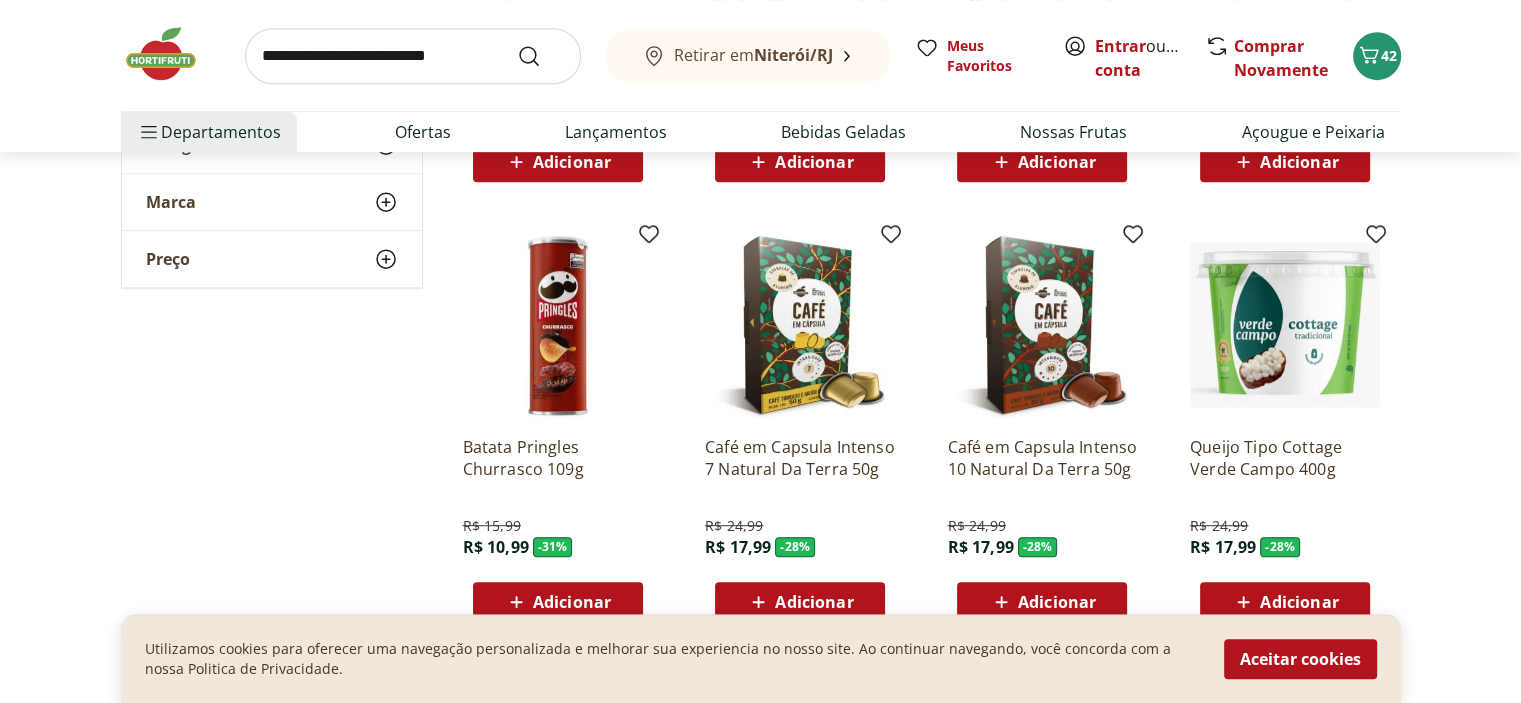 click on "Adicionar" at bounding box center (1299, 602) 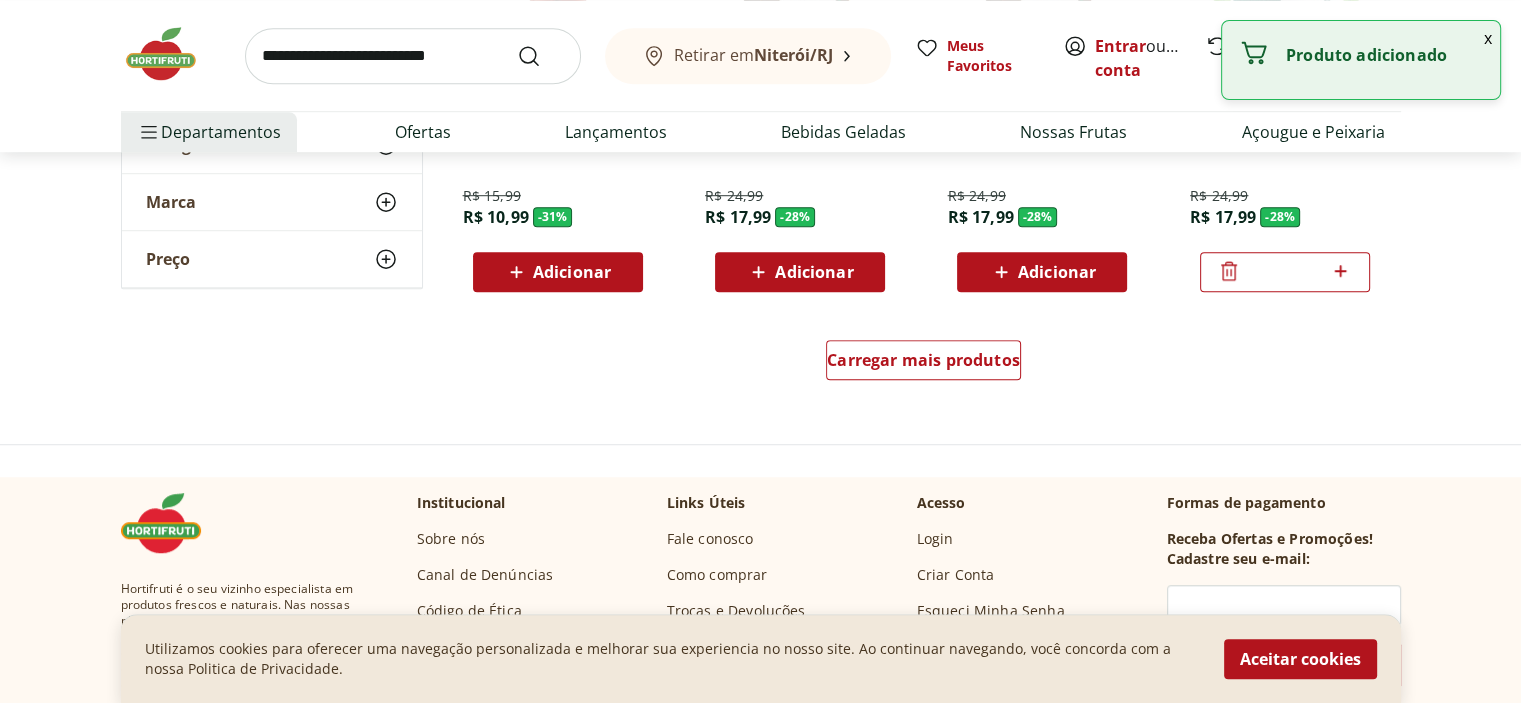 scroll, scrollTop: 1300, scrollLeft: 0, axis: vertical 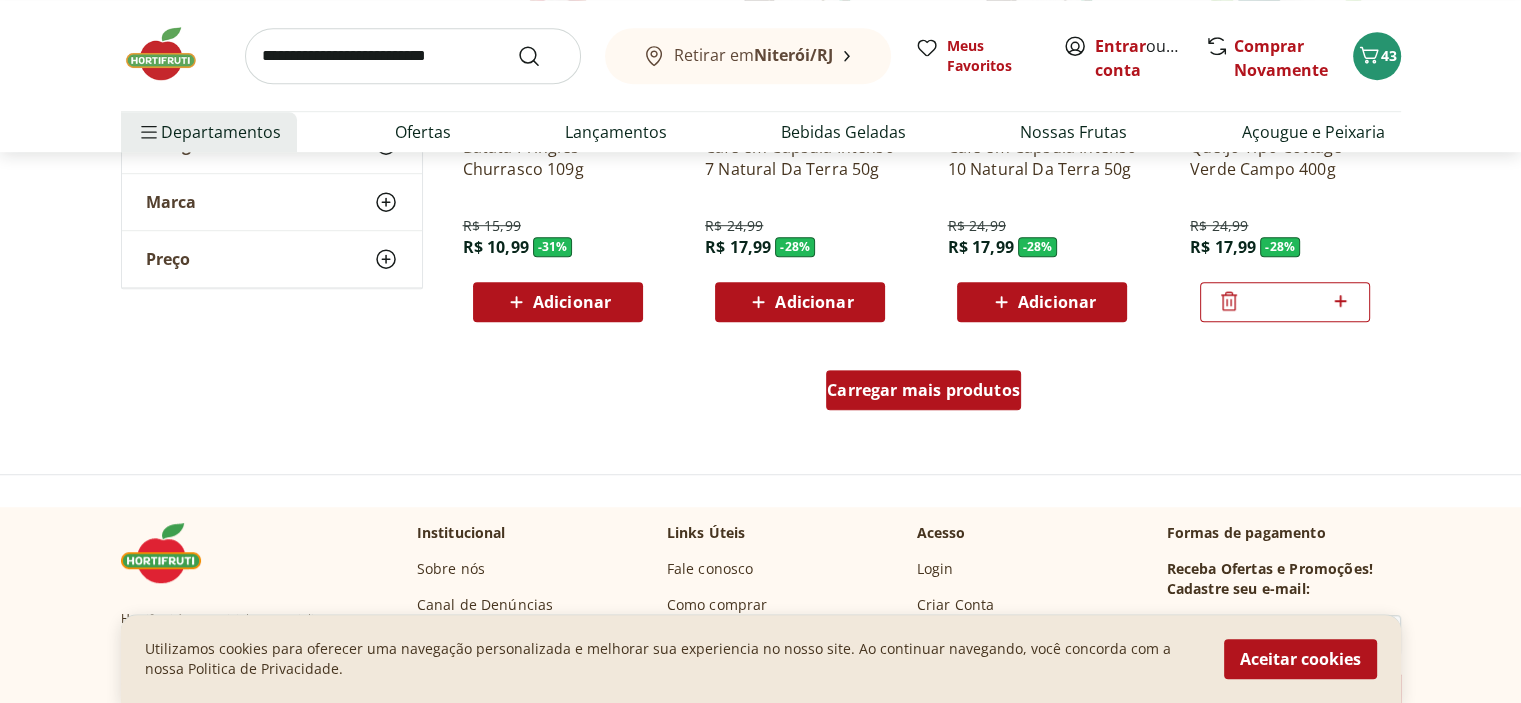 click on "Carregar mais produtos" at bounding box center [923, 390] 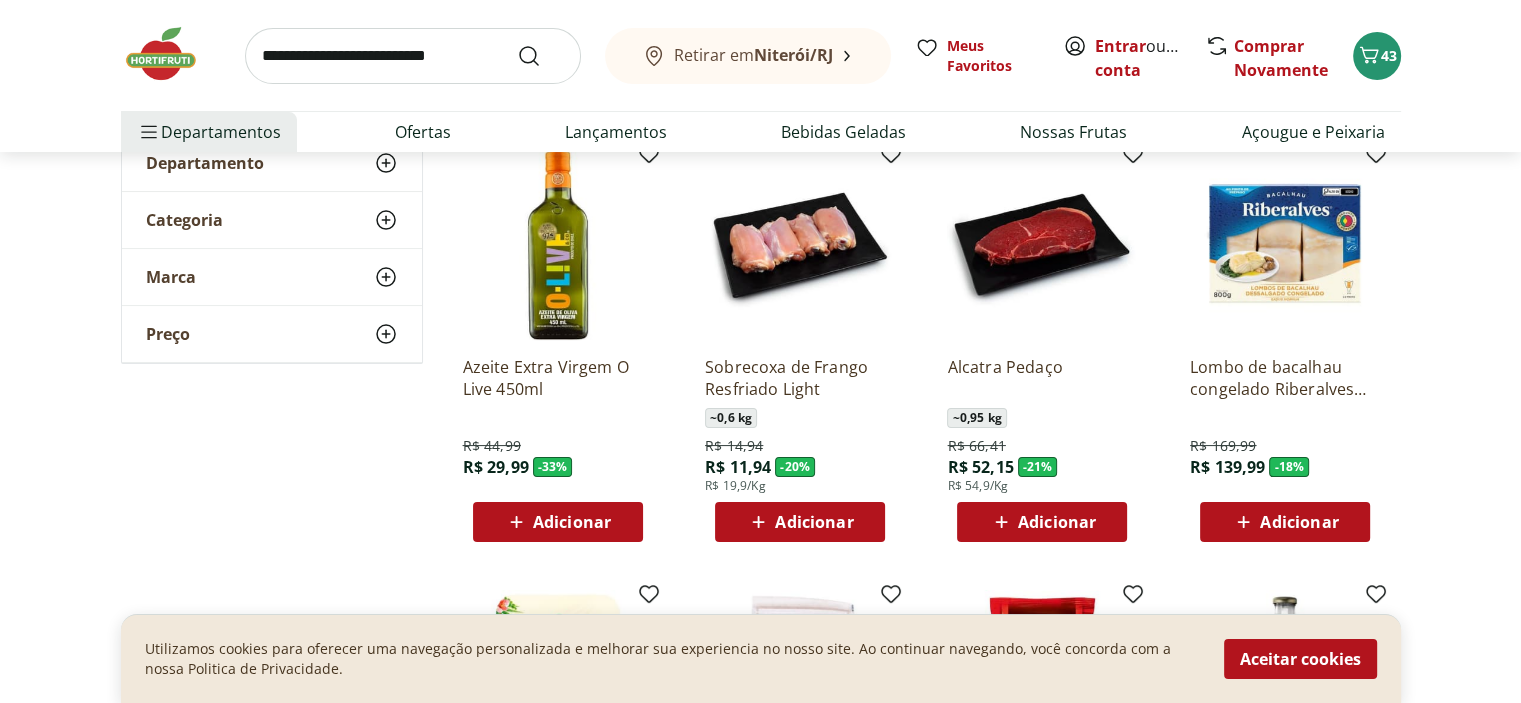 scroll, scrollTop: 0, scrollLeft: 0, axis: both 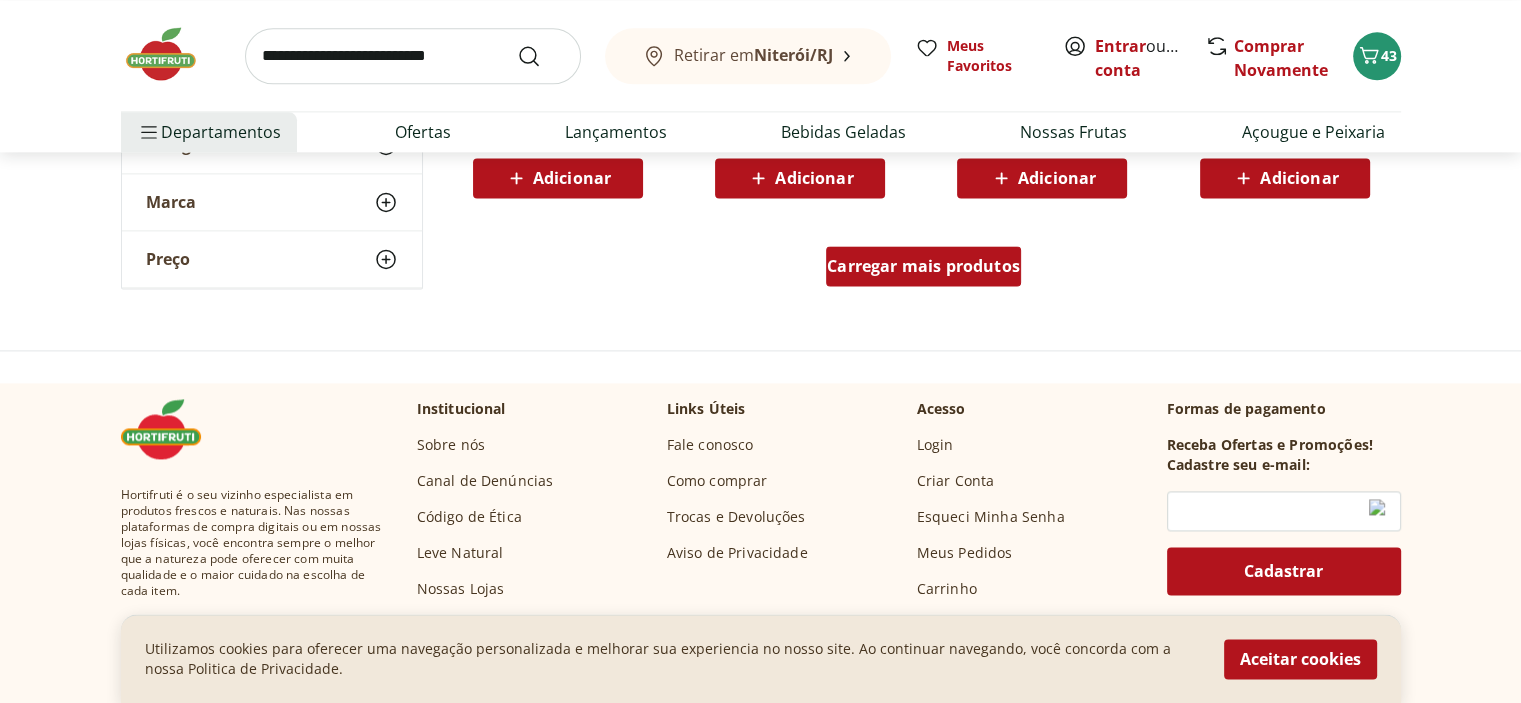click on "Carregar mais produtos" at bounding box center (923, 266) 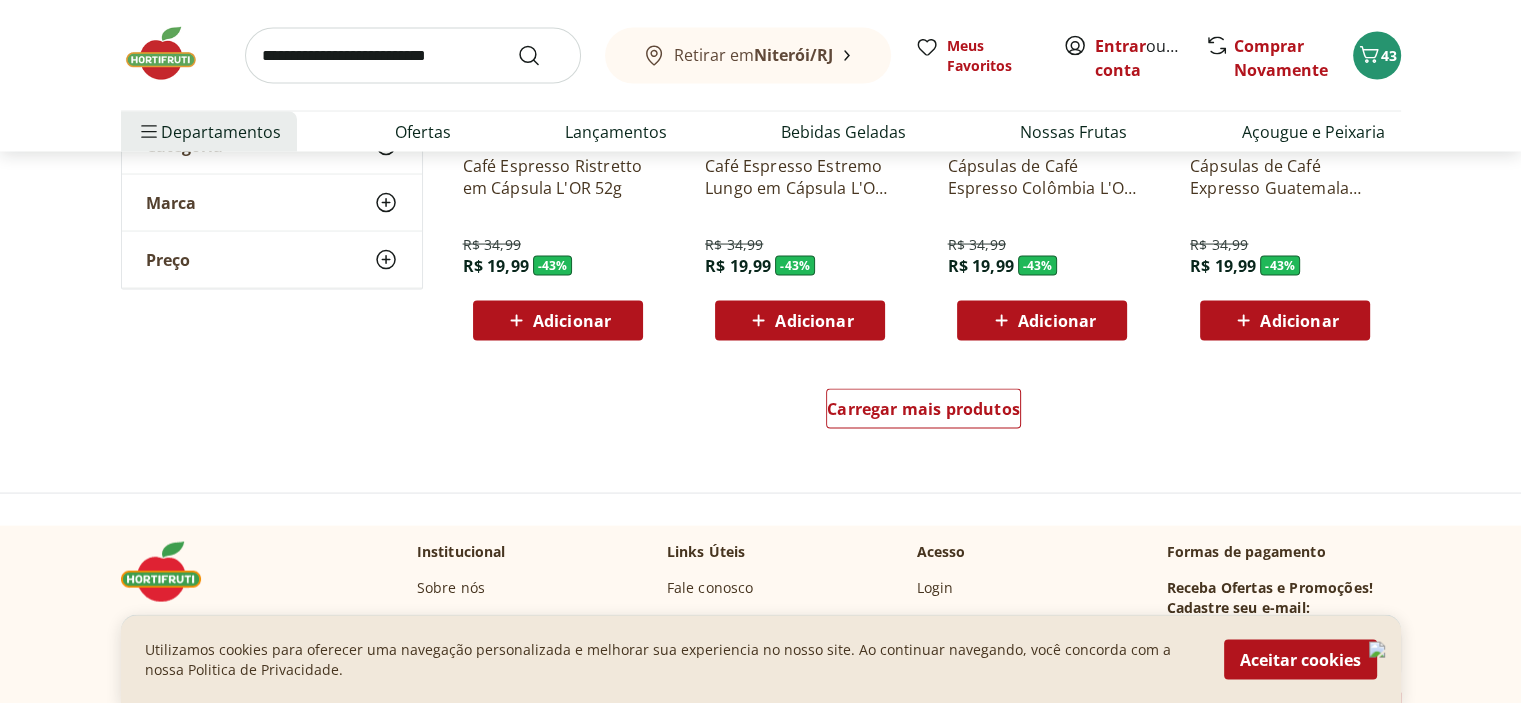 scroll, scrollTop: 3928, scrollLeft: 0, axis: vertical 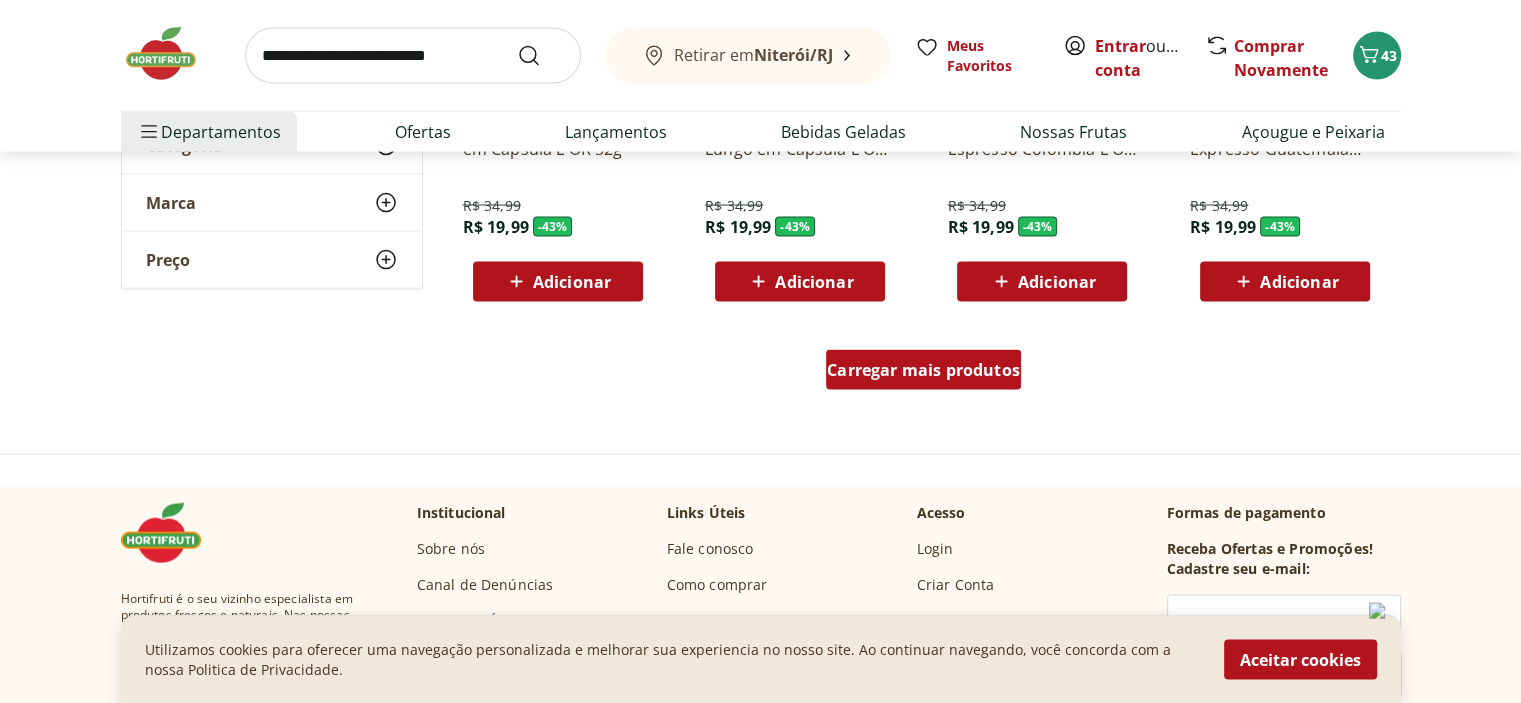click on "Carregar mais produtos" at bounding box center (923, 370) 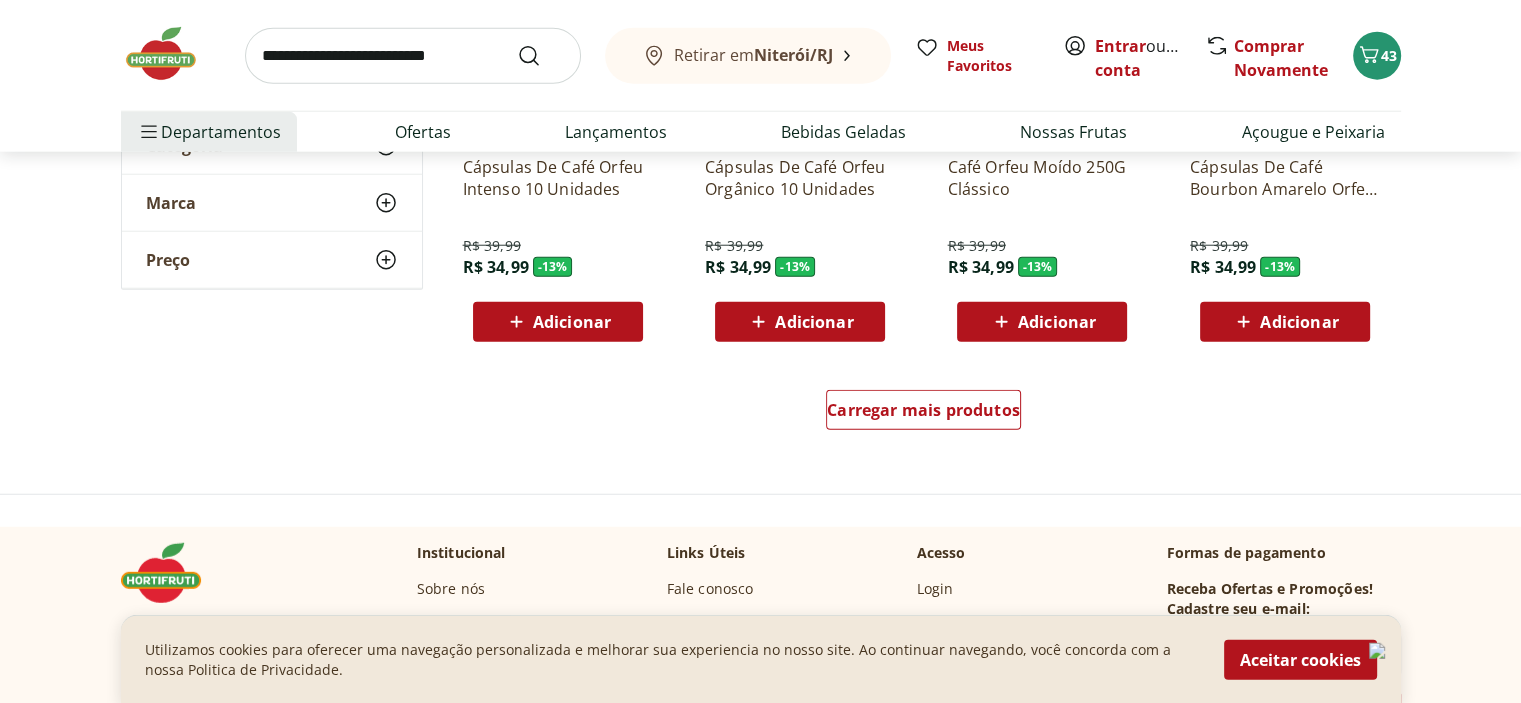 scroll, scrollTop: 5228, scrollLeft: 0, axis: vertical 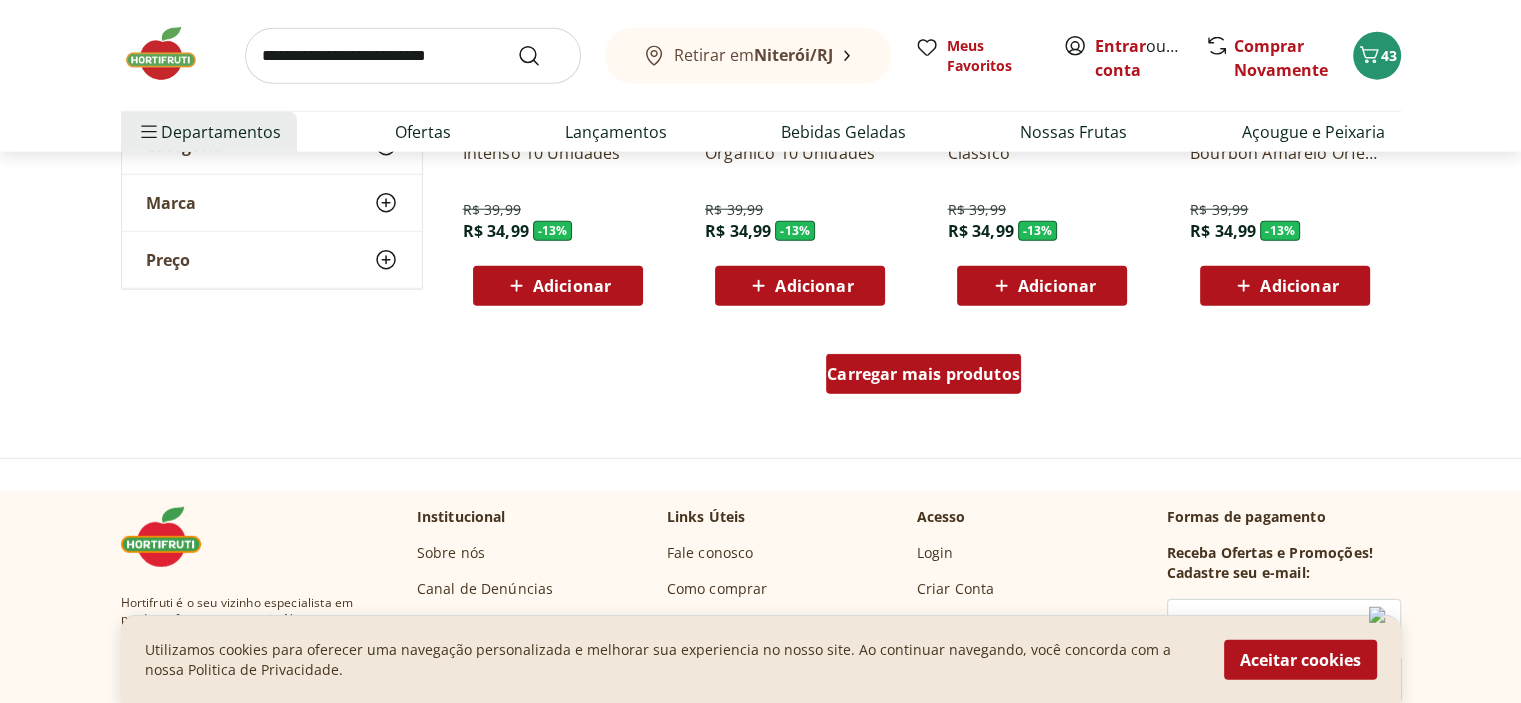 click on "Carregar mais produtos" at bounding box center [923, 374] 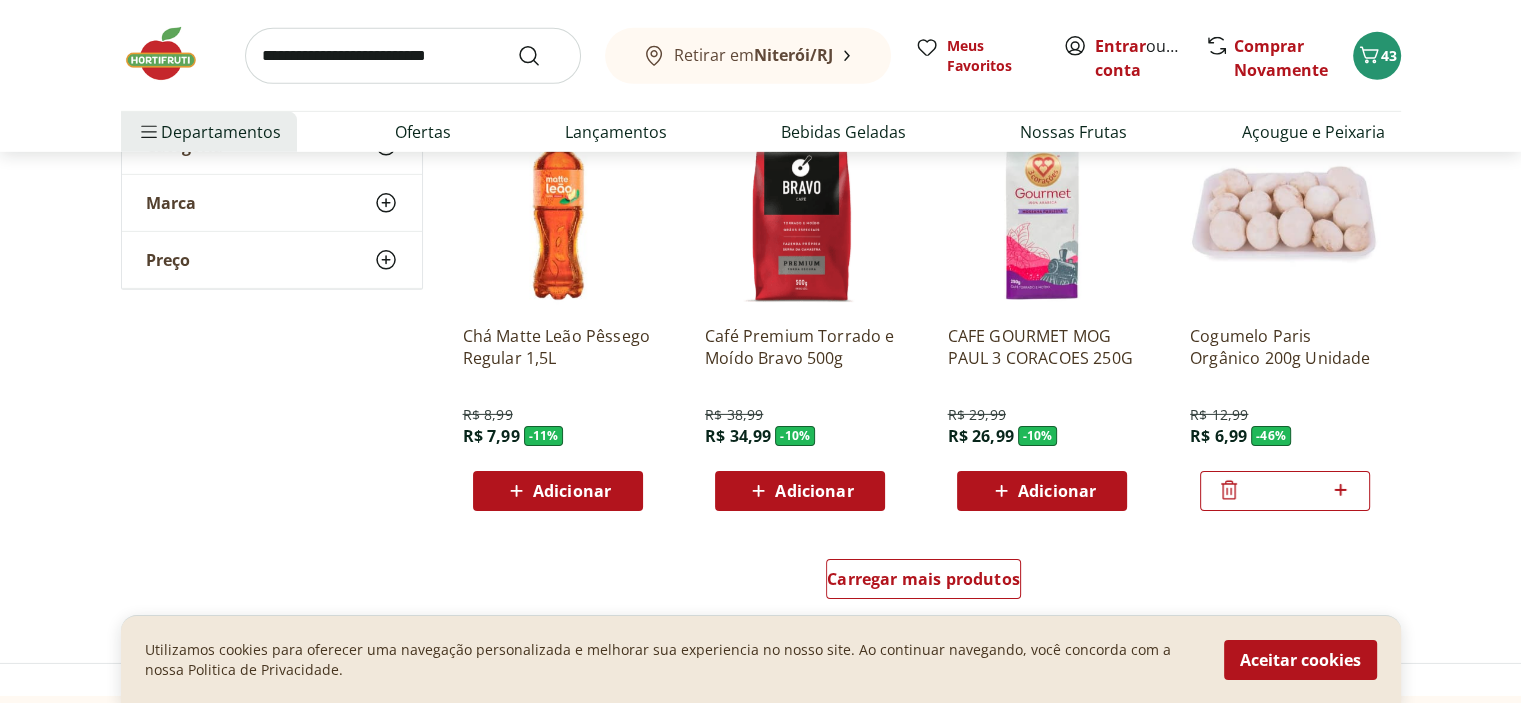 scroll, scrollTop: 6328, scrollLeft: 0, axis: vertical 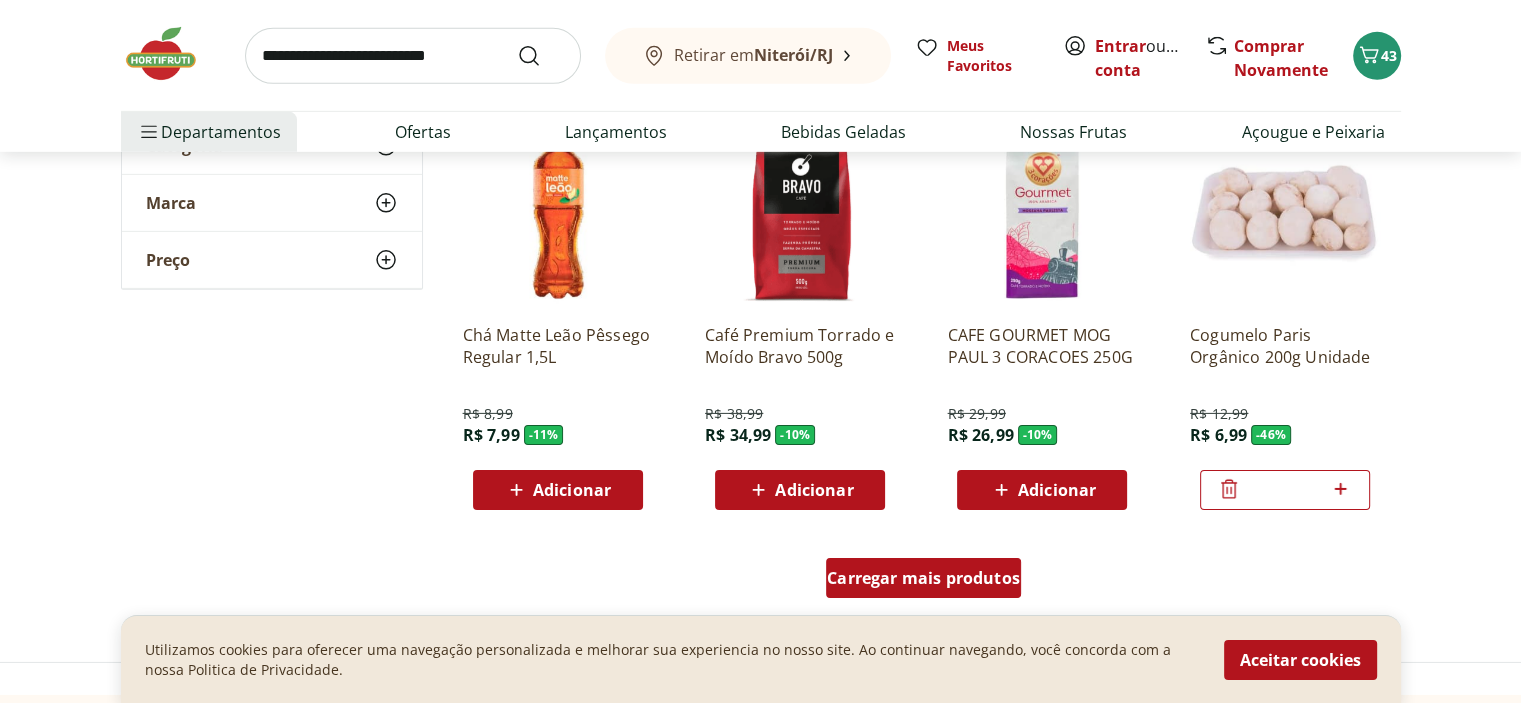 click on "Carregar mais produtos" at bounding box center (923, 578) 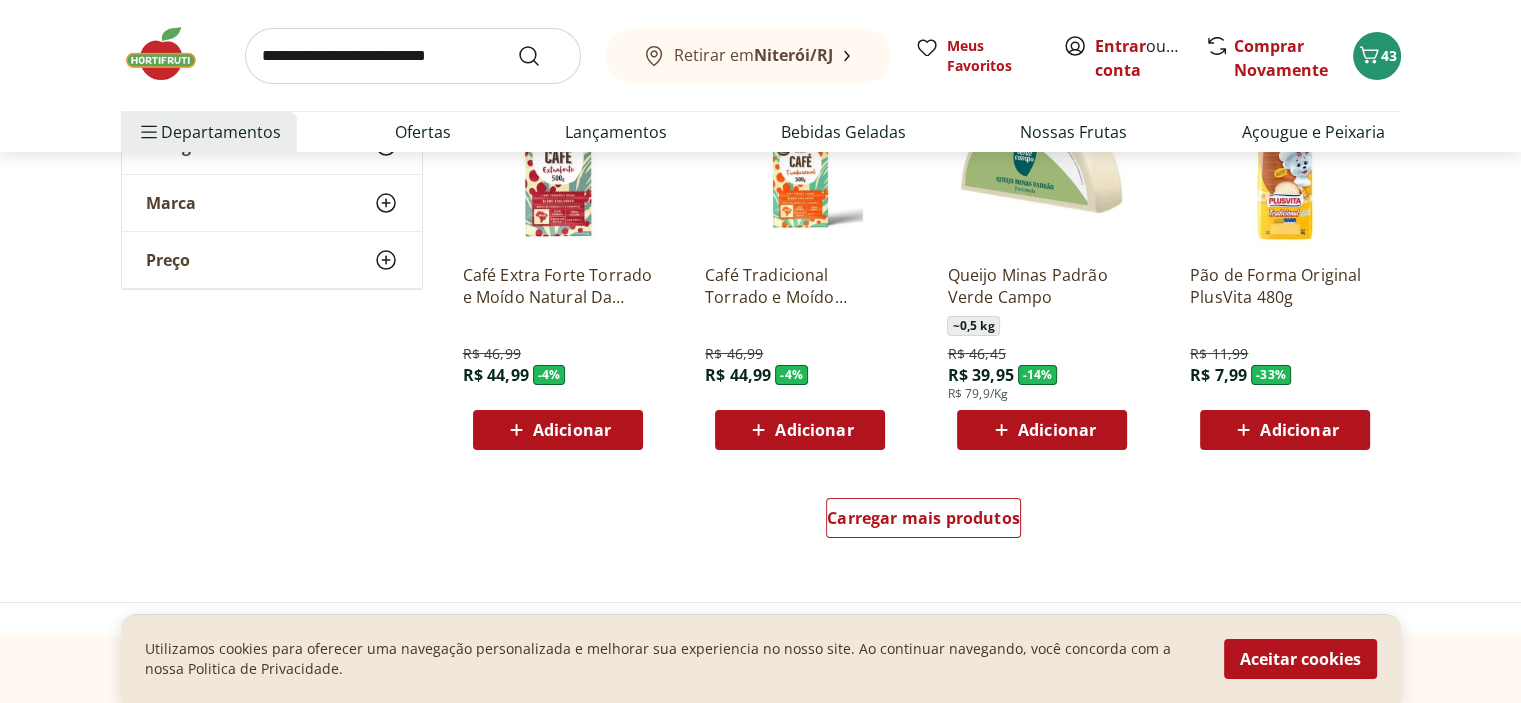 scroll, scrollTop: 7828, scrollLeft: 0, axis: vertical 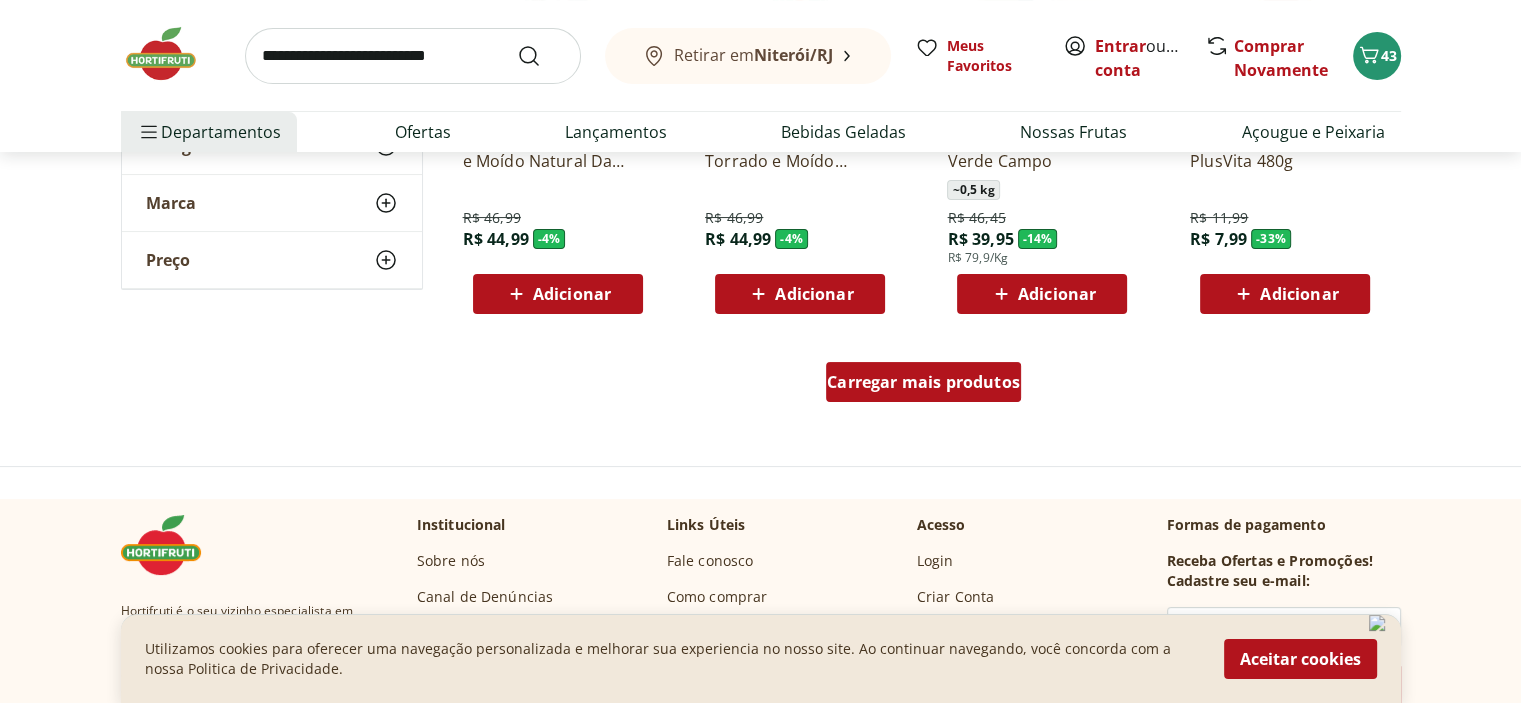 click on "Carregar mais produtos" at bounding box center (923, 382) 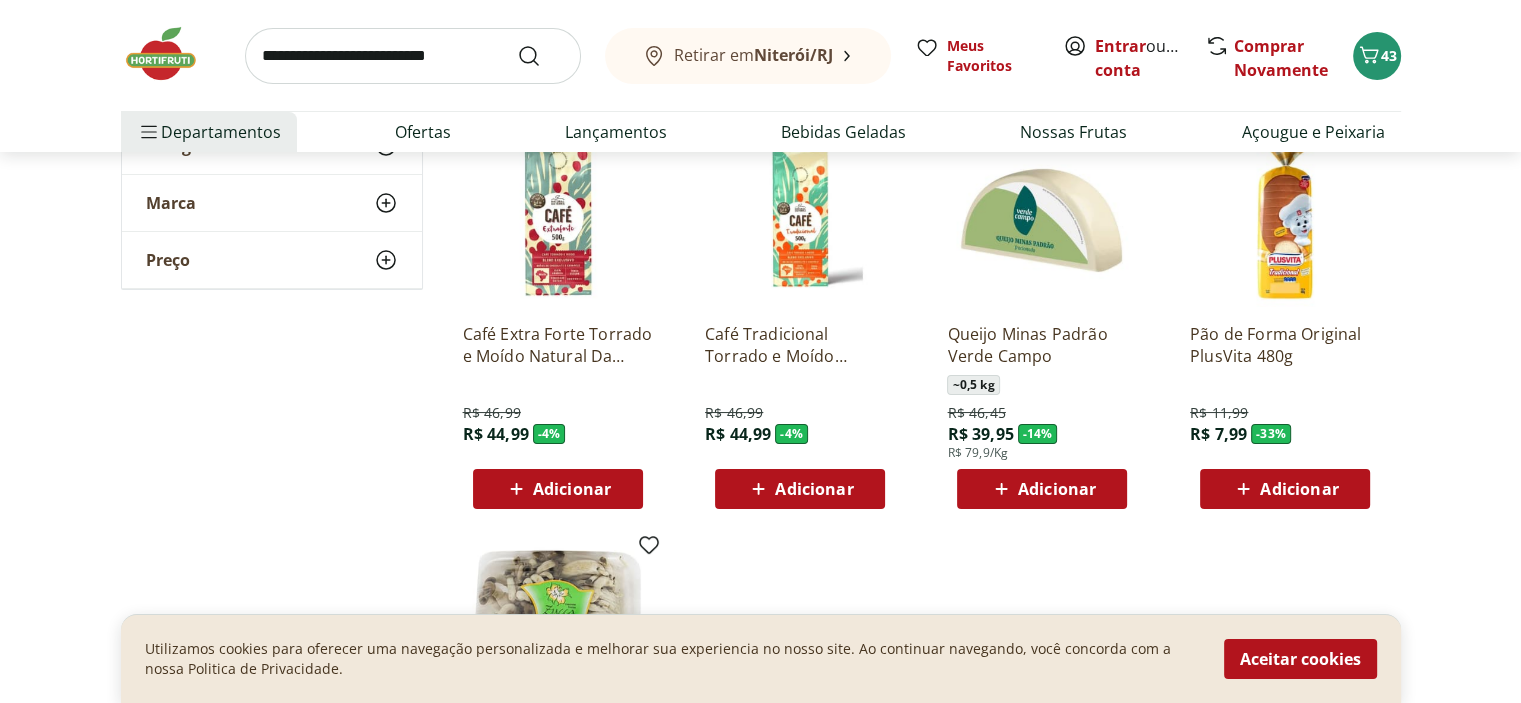 scroll, scrollTop: 7628, scrollLeft: 0, axis: vertical 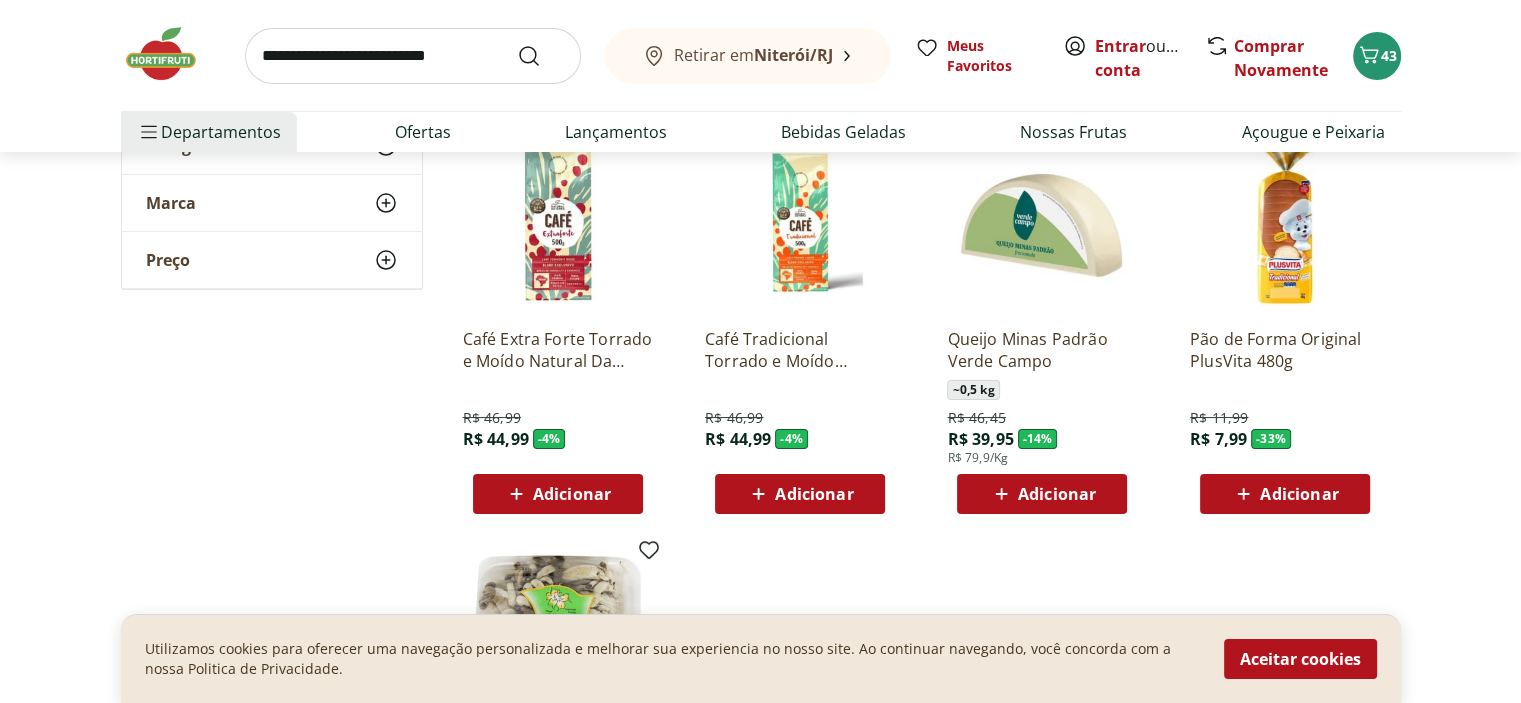 click on "Adicionar" at bounding box center [1057, 494] 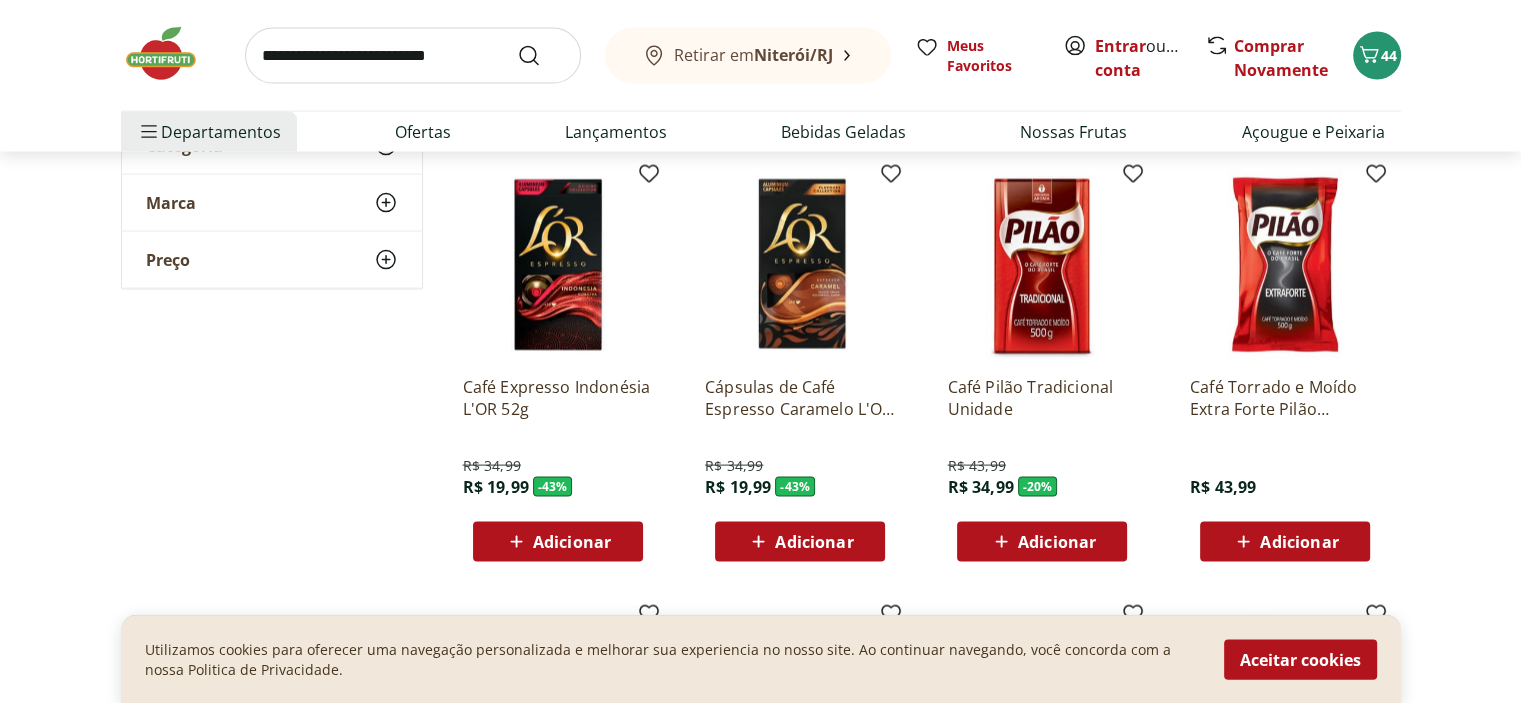 scroll, scrollTop: 4028, scrollLeft: 0, axis: vertical 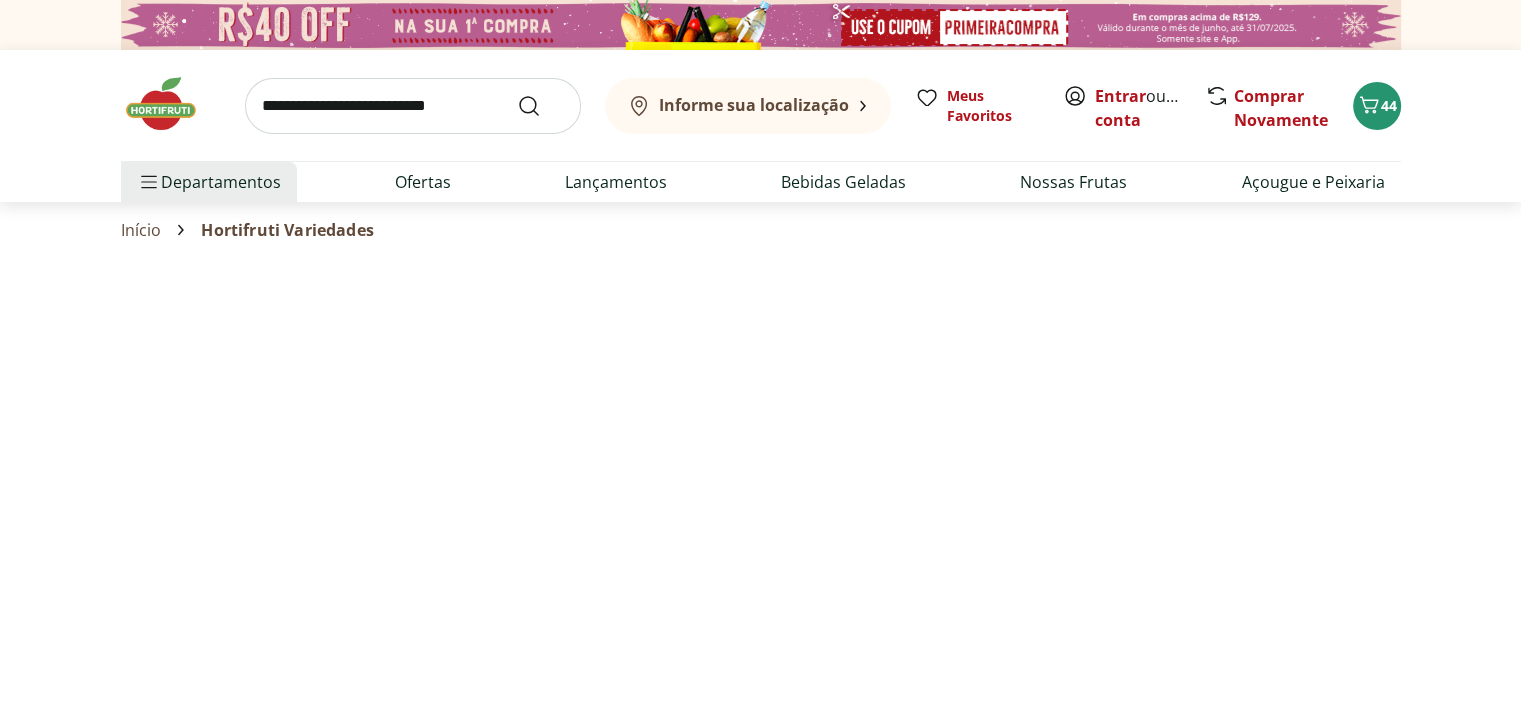 select on "**********" 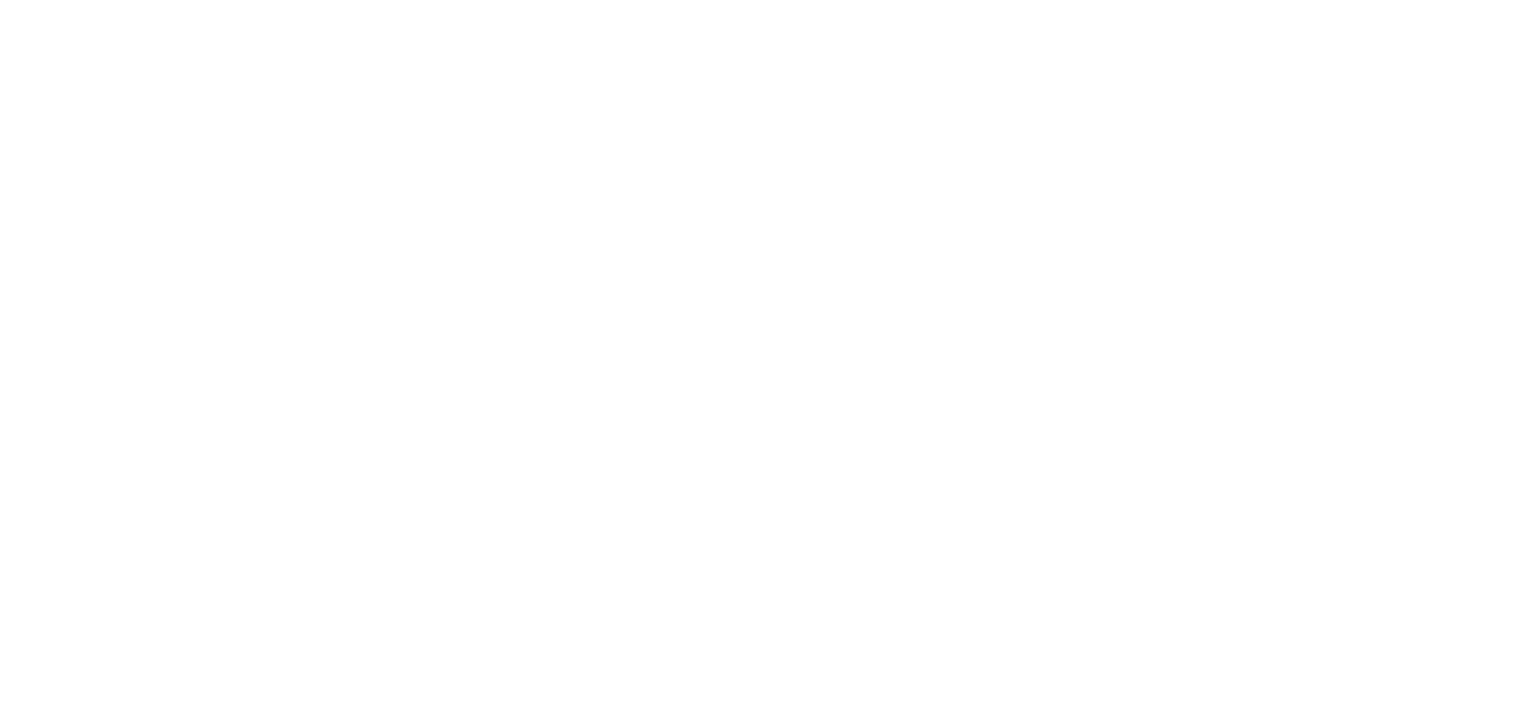 select on "**********" 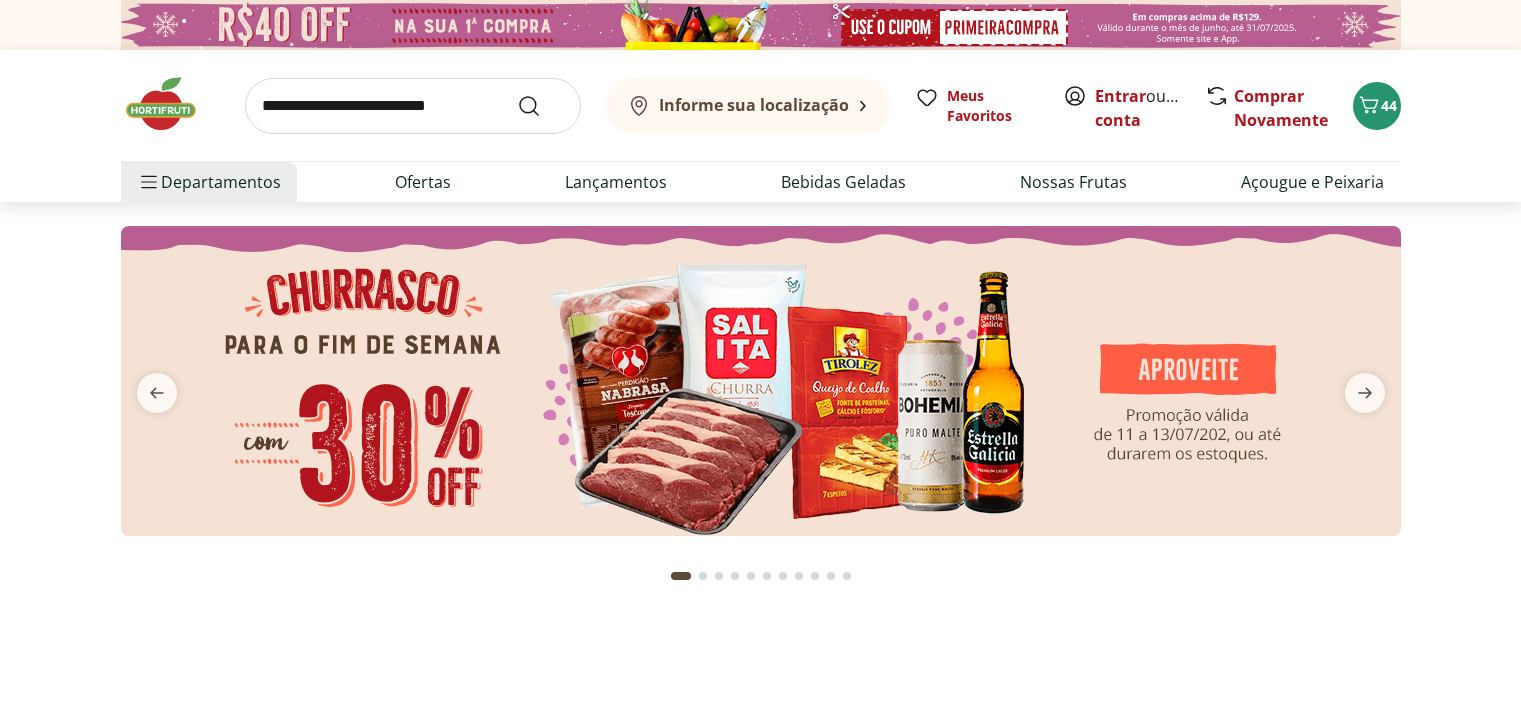 scroll, scrollTop: 0, scrollLeft: 0, axis: both 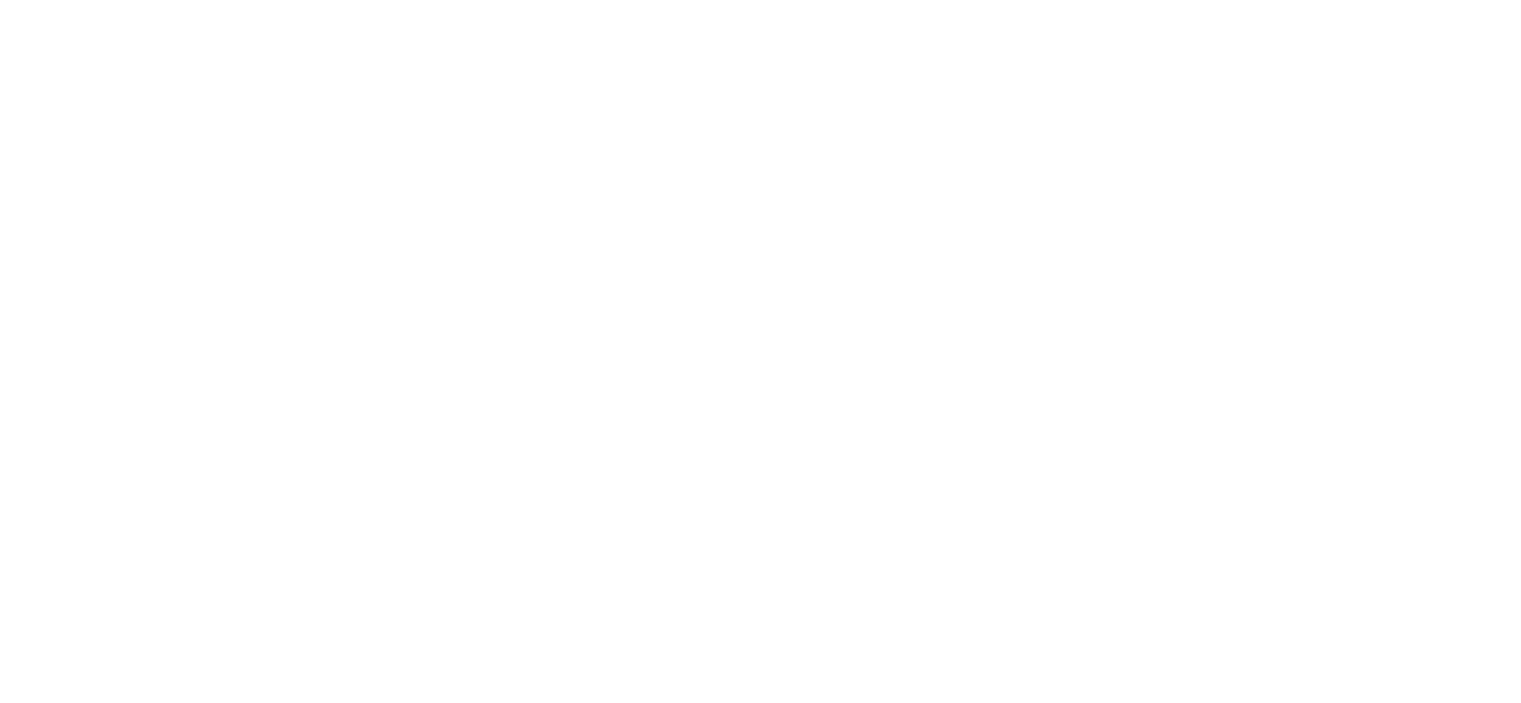 select on "**********" 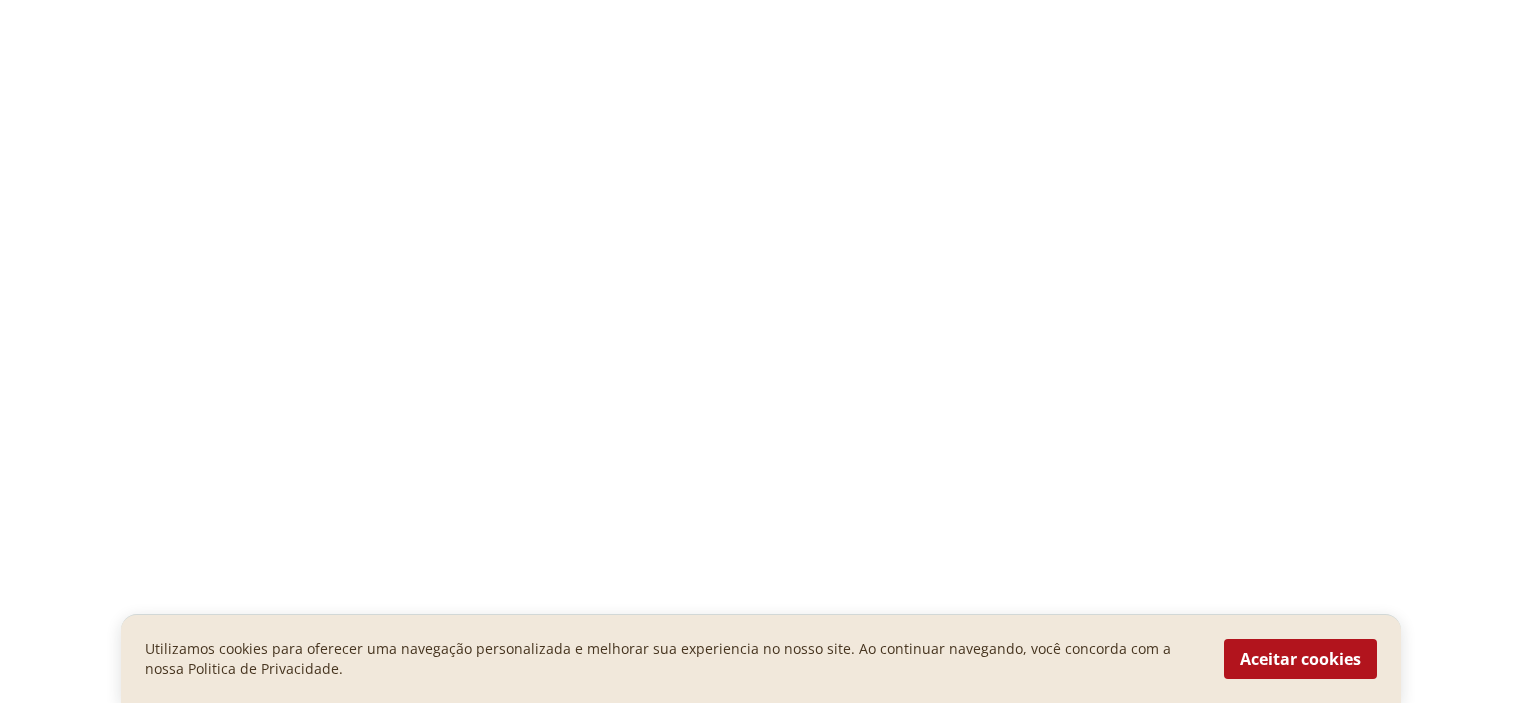 scroll, scrollTop: 0, scrollLeft: 0, axis: both 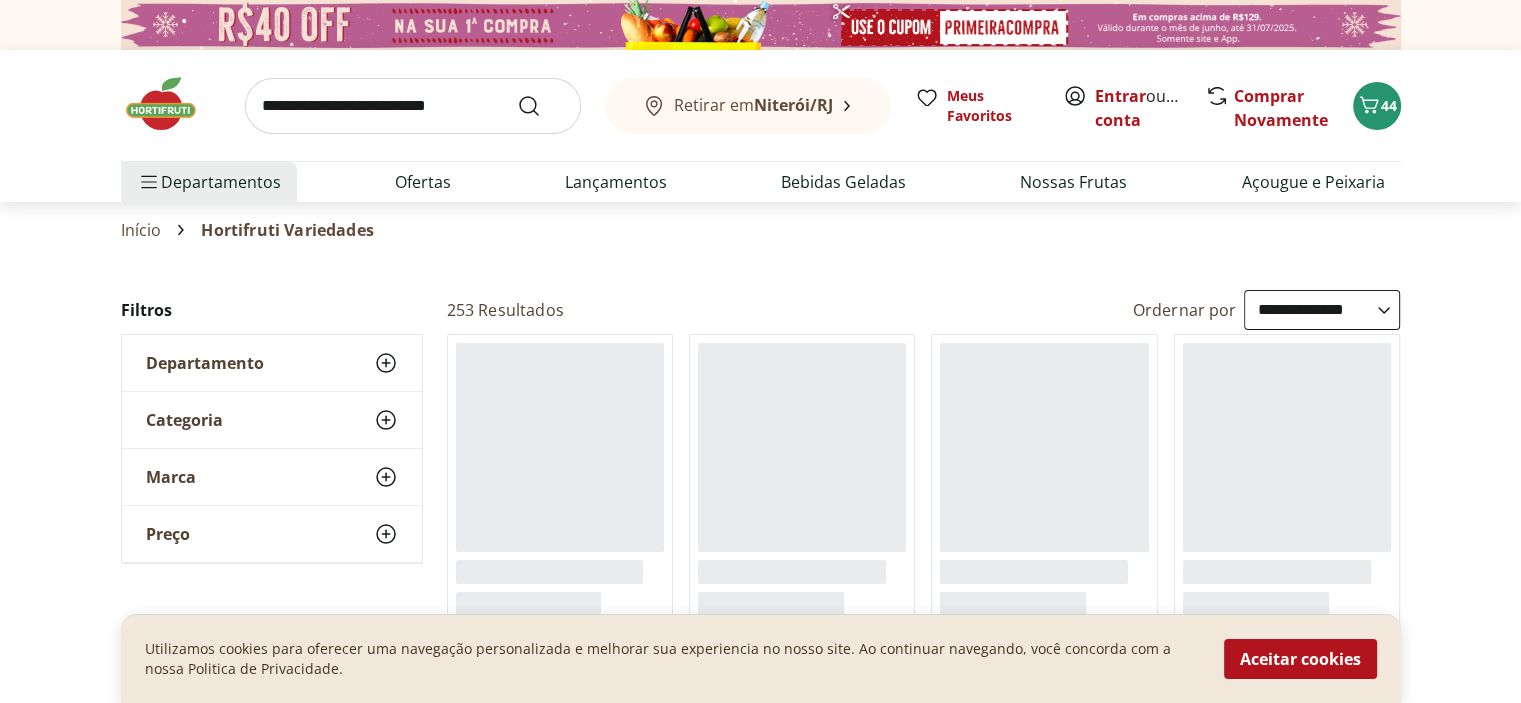 click 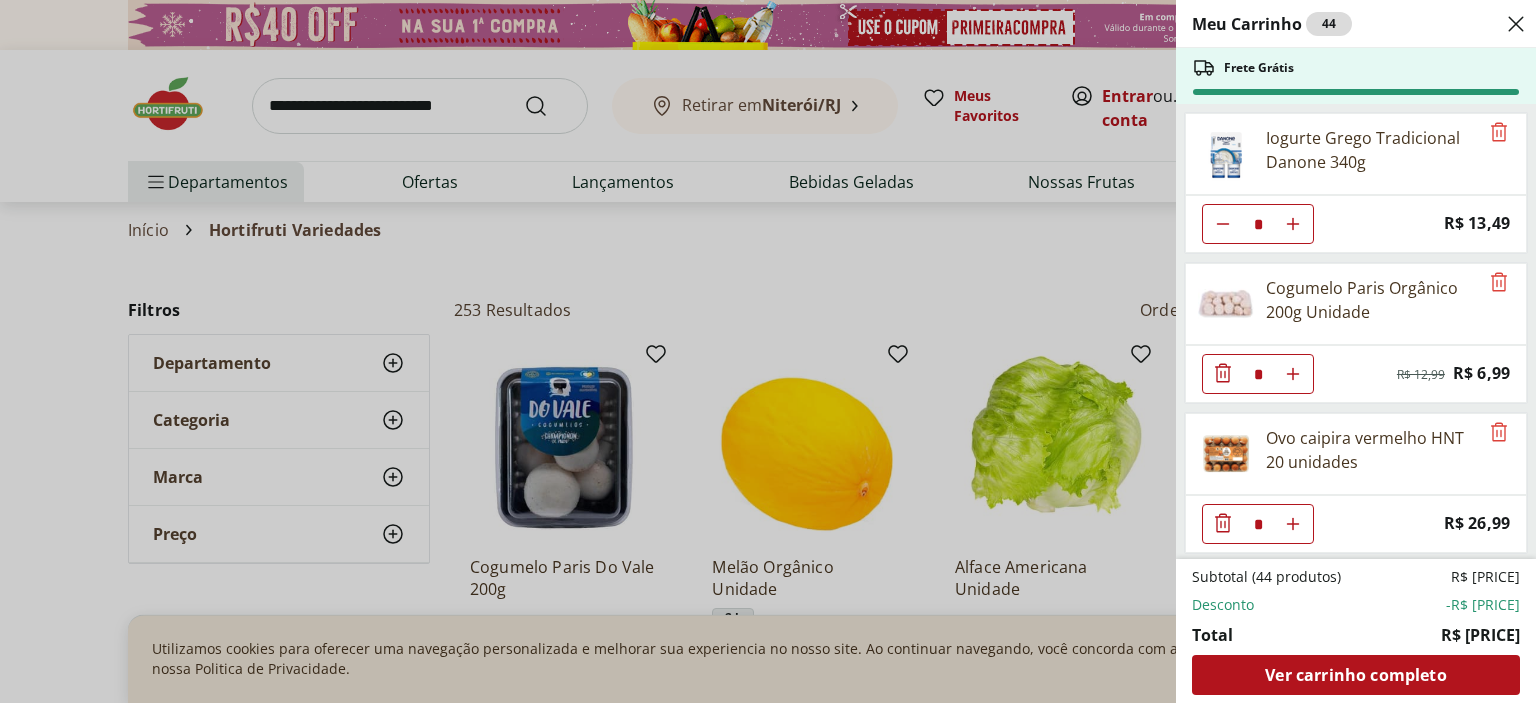 drag, startPoint x: 1523, startPoint y: 157, endPoint x: 1519, endPoint y: 174, distance: 17.464249 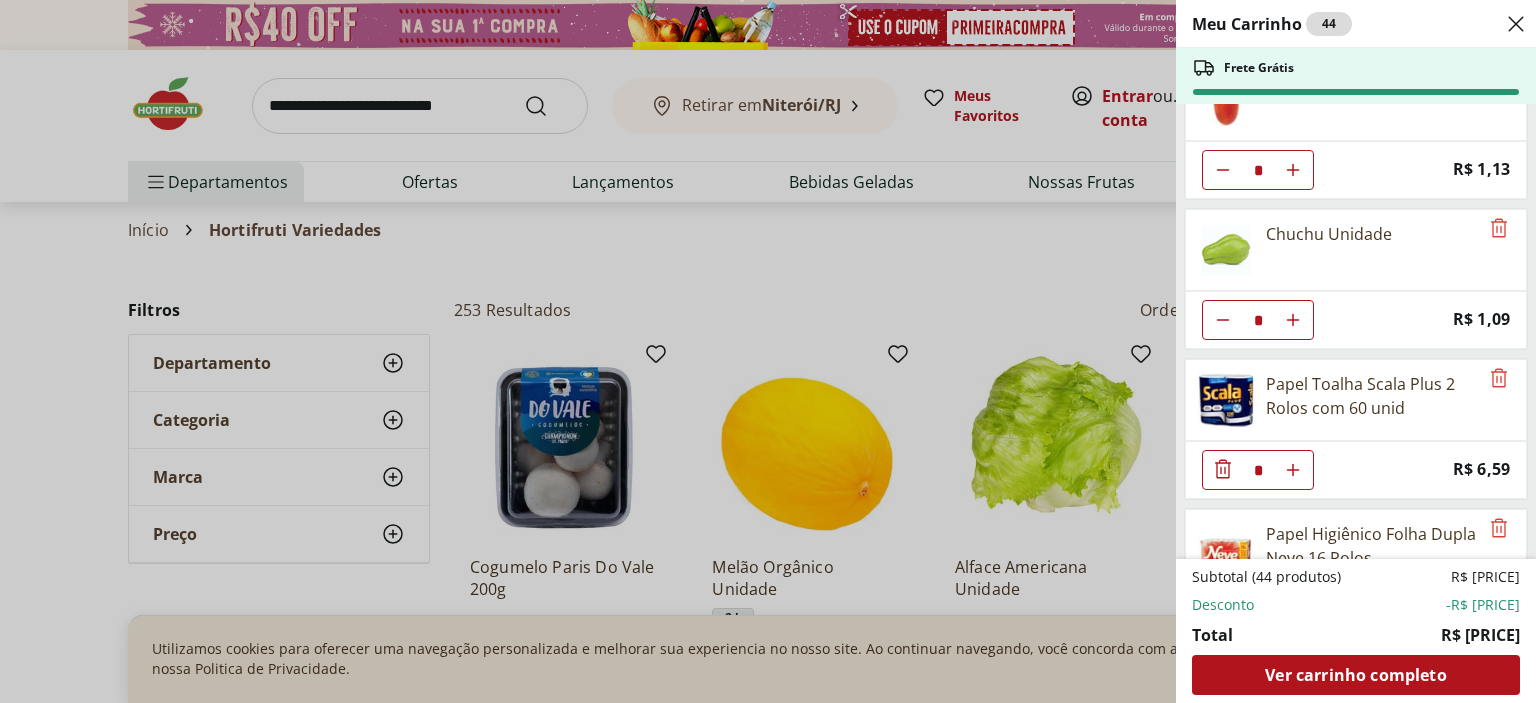 scroll, scrollTop: 1518, scrollLeft: 0, axis: vertical 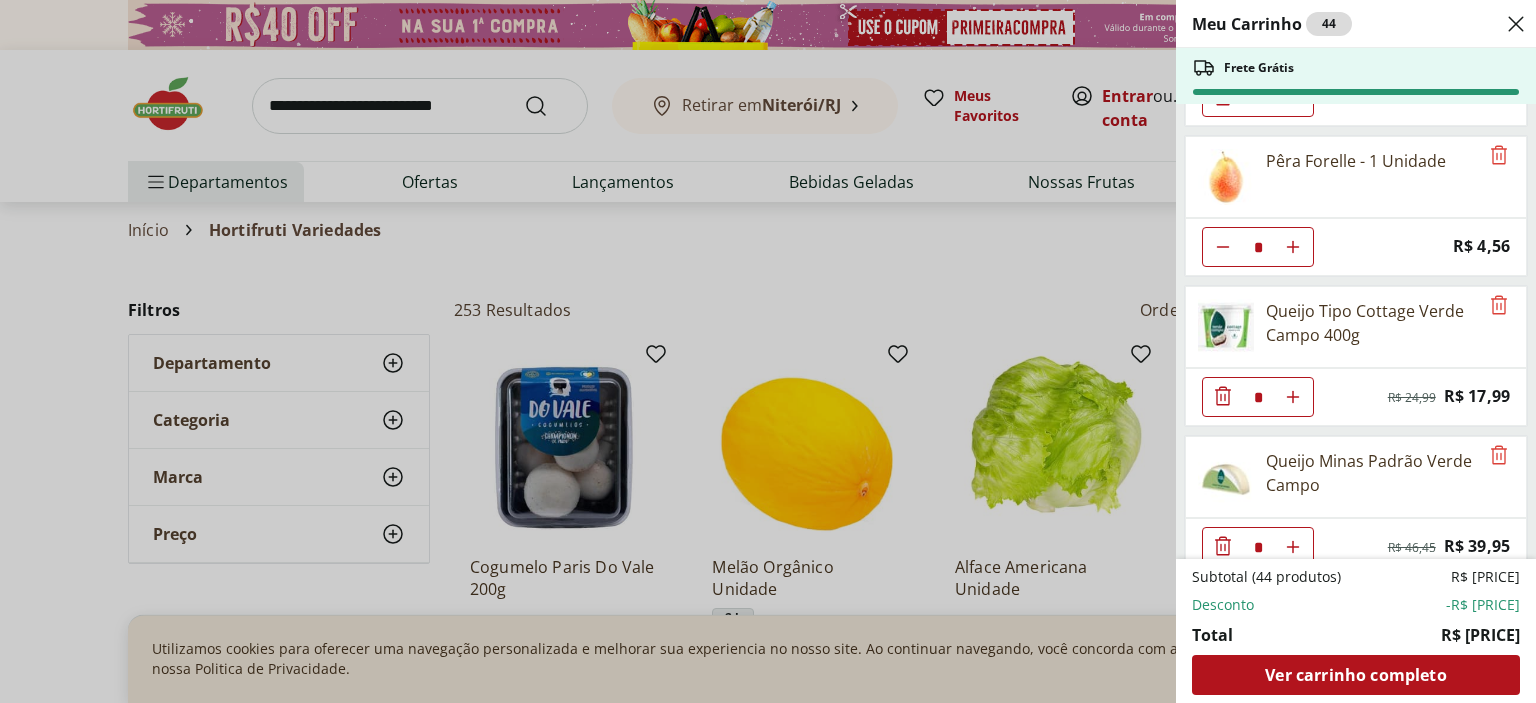 click 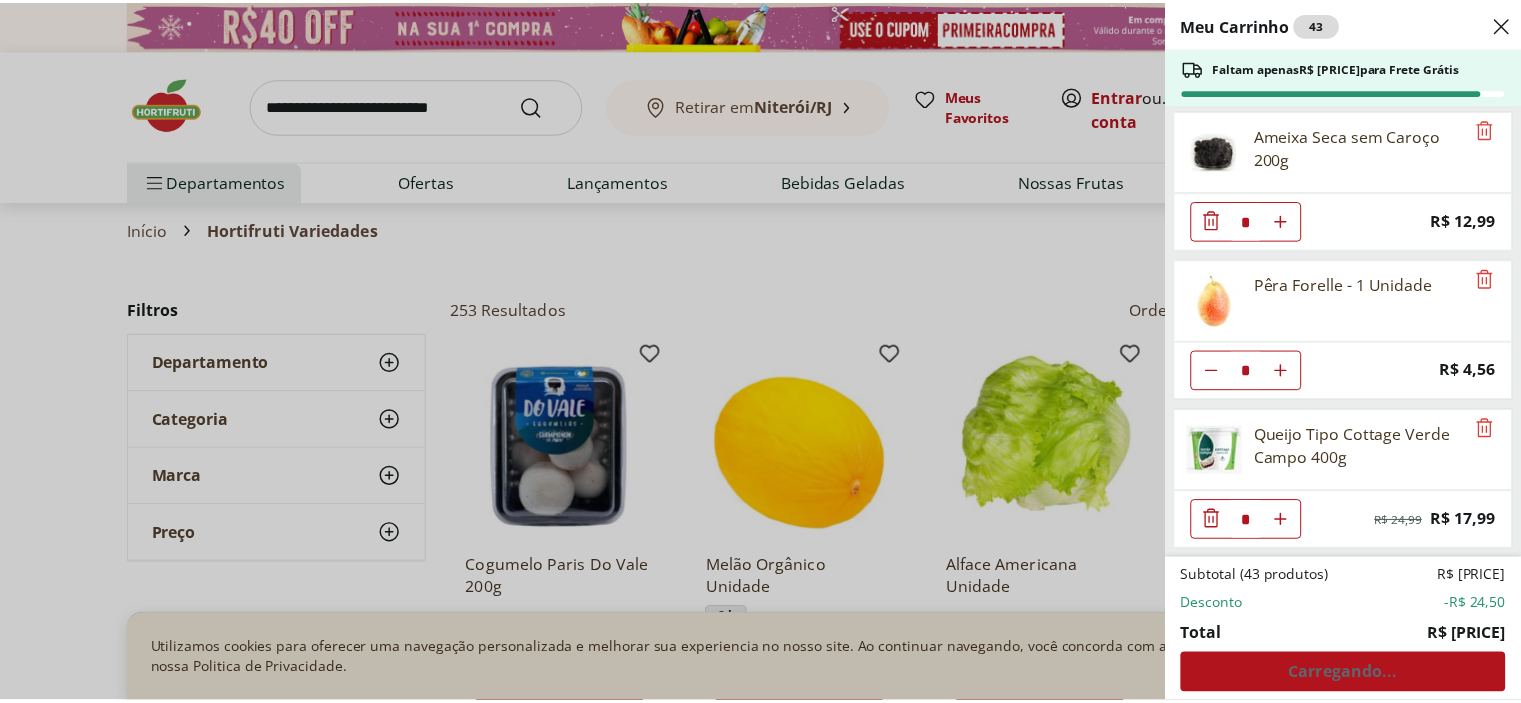 scroll, scrollTop: 2528, scrollLeft: 0, axis: vertical 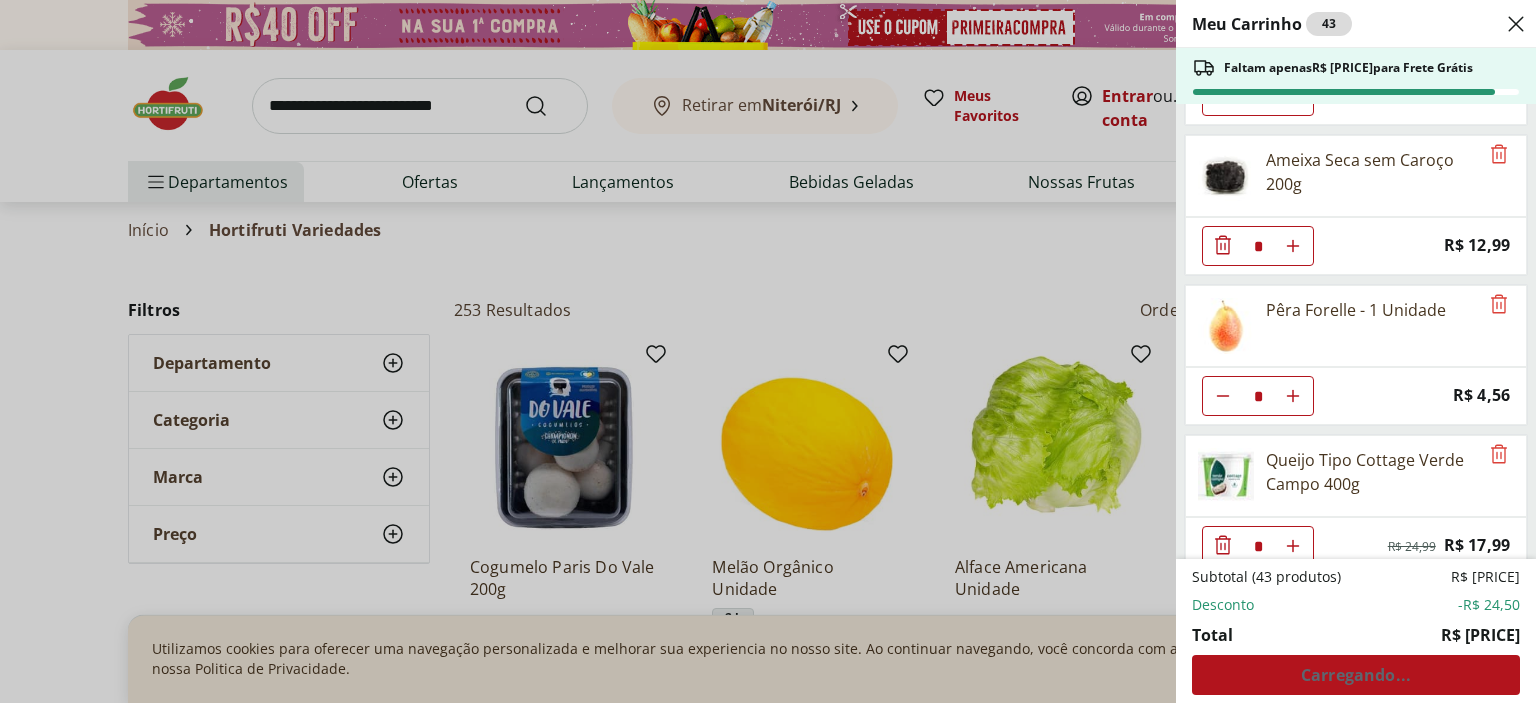 click on "Meu Carrinho 43 Faltam apenas  R$ [PRICE]  para Frete Grátis Iogurte Grego Tradicional Danone 340g * Price: R$ [PRICE] Cogumelo Paris Orgânico 200g Unidade * Original price: R$ [PRICE] Price: R$ [PRICE] Ovo caipira vermelho HNT 20 unidades * Price: R$ [PRICE] Laranja Pera Natural da Terra 3kg * Price: R$ [PRICE] Maçã Gala Importada Unidade * Price: R$ [PRICE] Banana Nanica Orgânica * Price: R$ [PRICE] Mexerica Importada Unidade * Price: R$ [PRICE] Batata Inglesa * Price: R$ [PRICE] Pão De Forma Integral Wickbold 450G * Price: R$ [PRICE] Tomate Italiano * Price: R$ [PRICE] Chuchu Unidade * Price: R$ [PRICE] Papel Toalha Scala Plus 2 Rolos com 60 unid * Price: R$ [PRICE] Papel Higiênico Folha Dupla Neve 16 Rolos * Price: R$ [PRICE] Sobrecoxa De Frango Bio Sadia 1Kg * Price: R$ [PRICE] Mamão Papaia Unidade * Price: R$ [PRICE] Queijo Minas Padrão Natural Da Terra * Original price: R$ [PRICE] Price: R$ [PRICE] Leite Fermentado Yakult 40 480G * Price: R$ [PRICE] Ameixa Seca sem Caroço 200g * Price: R$ [PRICE] * Price: R$ [PRICE] *" at bounding box center [768, 351] 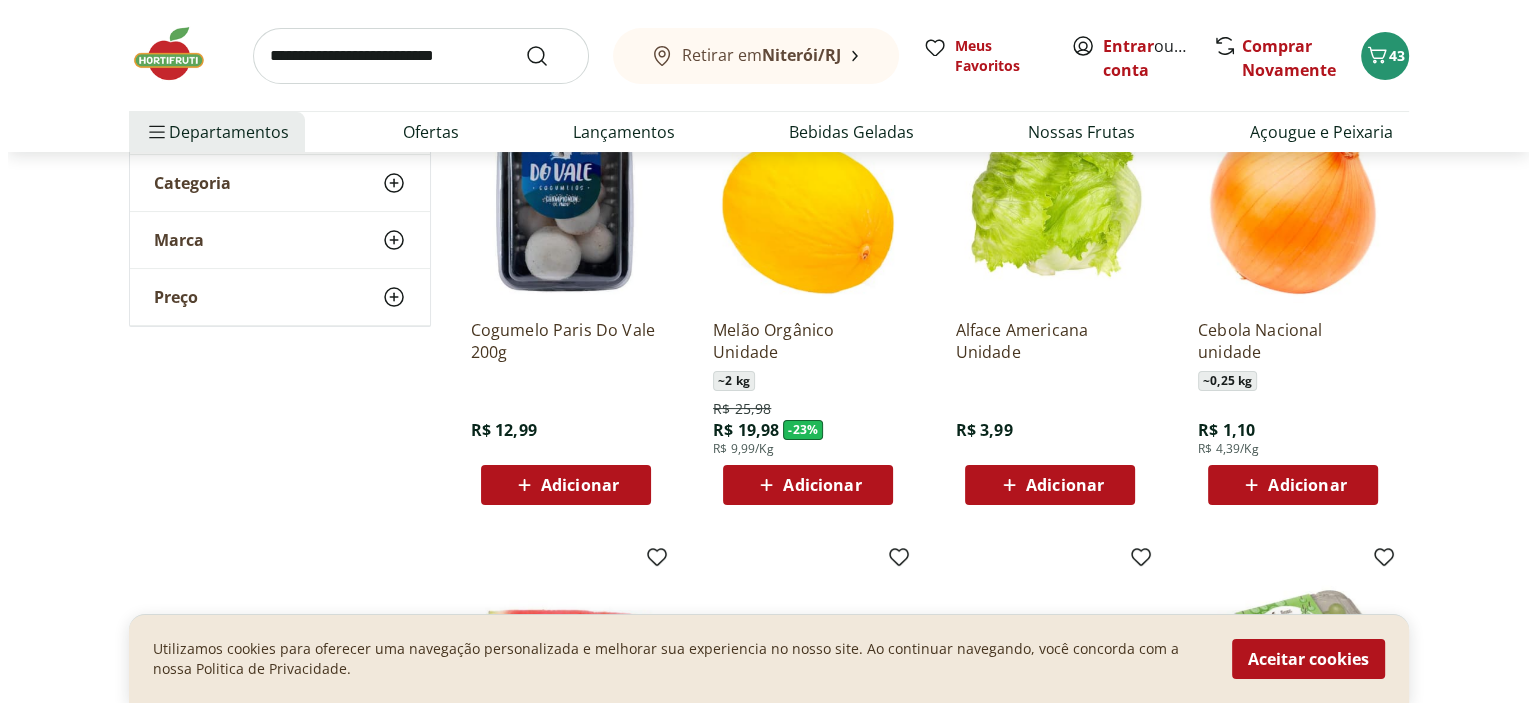 scroll, scrollTop: 0, scrollLeft: 0, axis: both 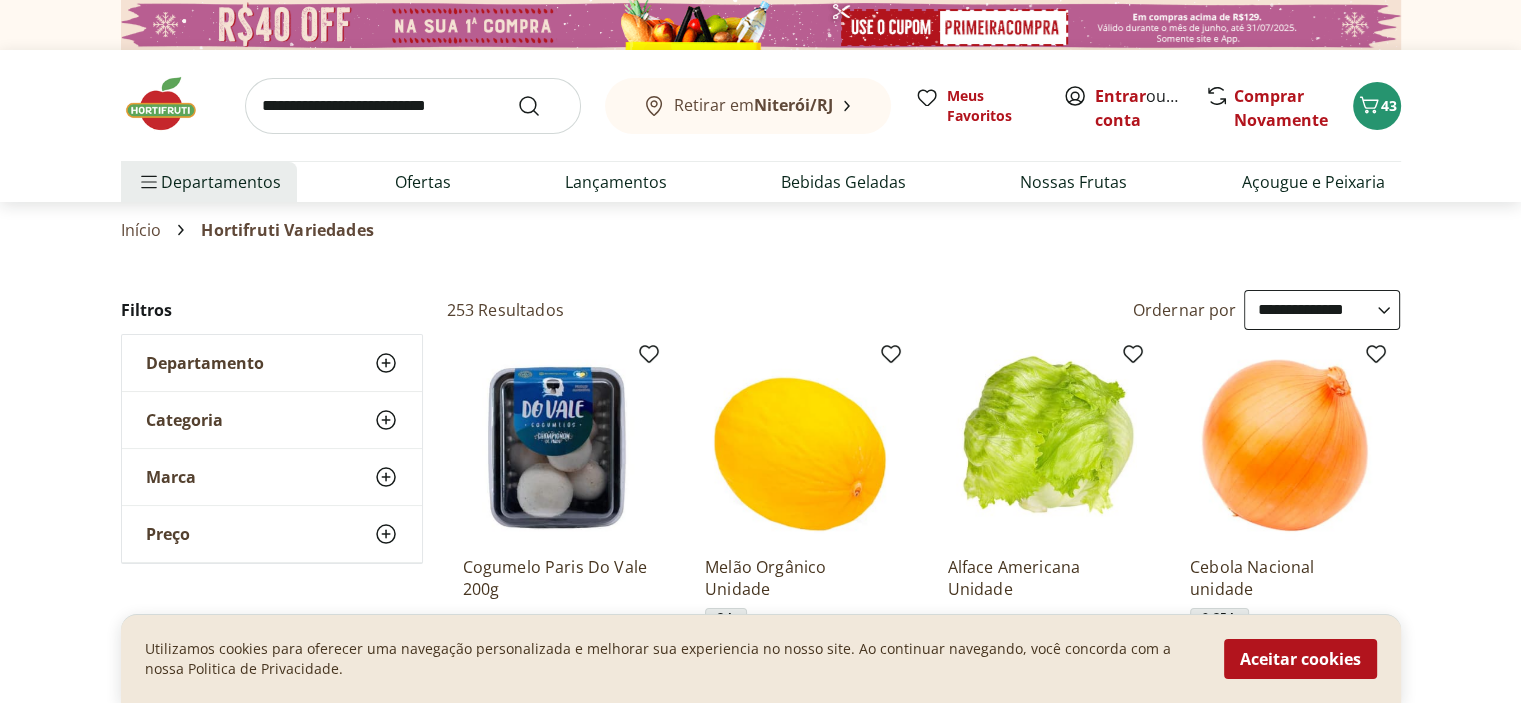 click 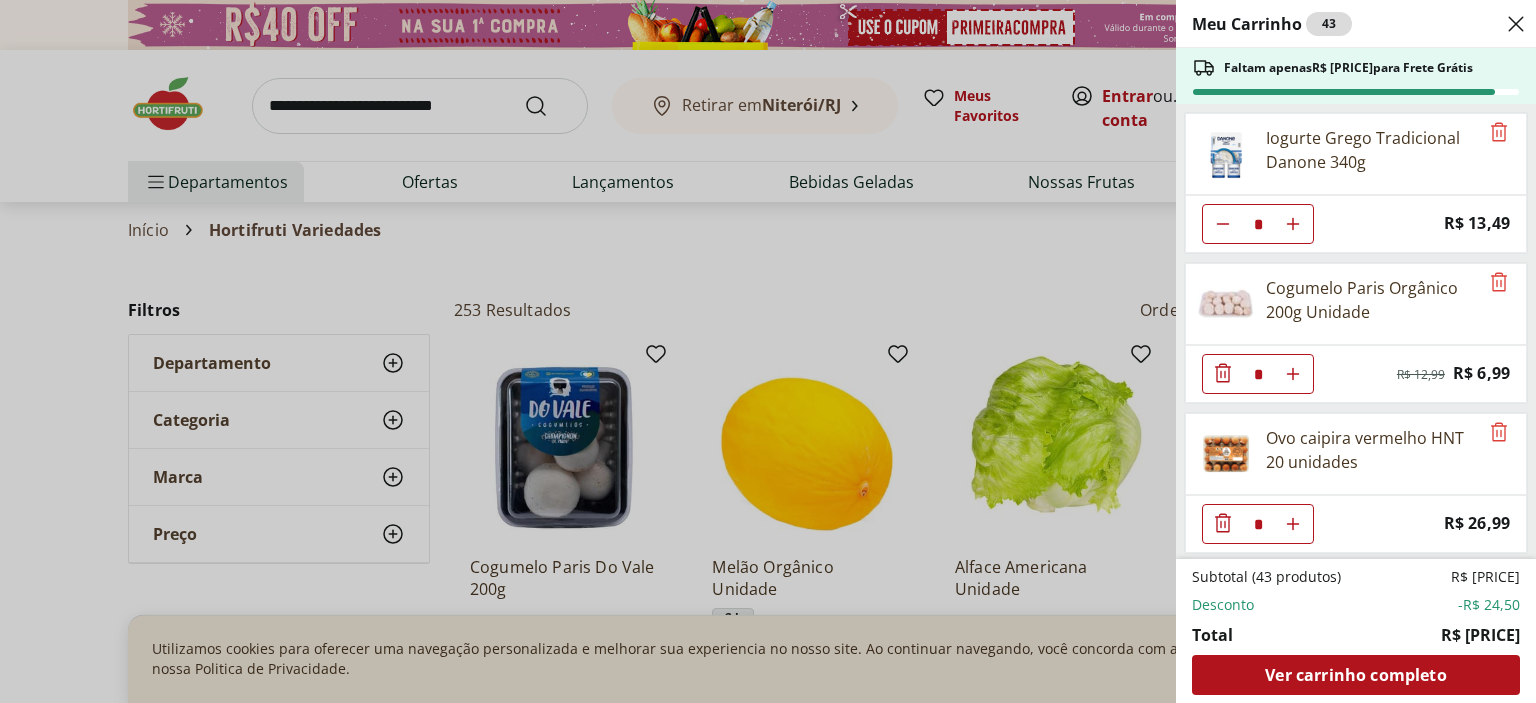 click on "Ver carrinho completo" at bounding box center (1355, 675) 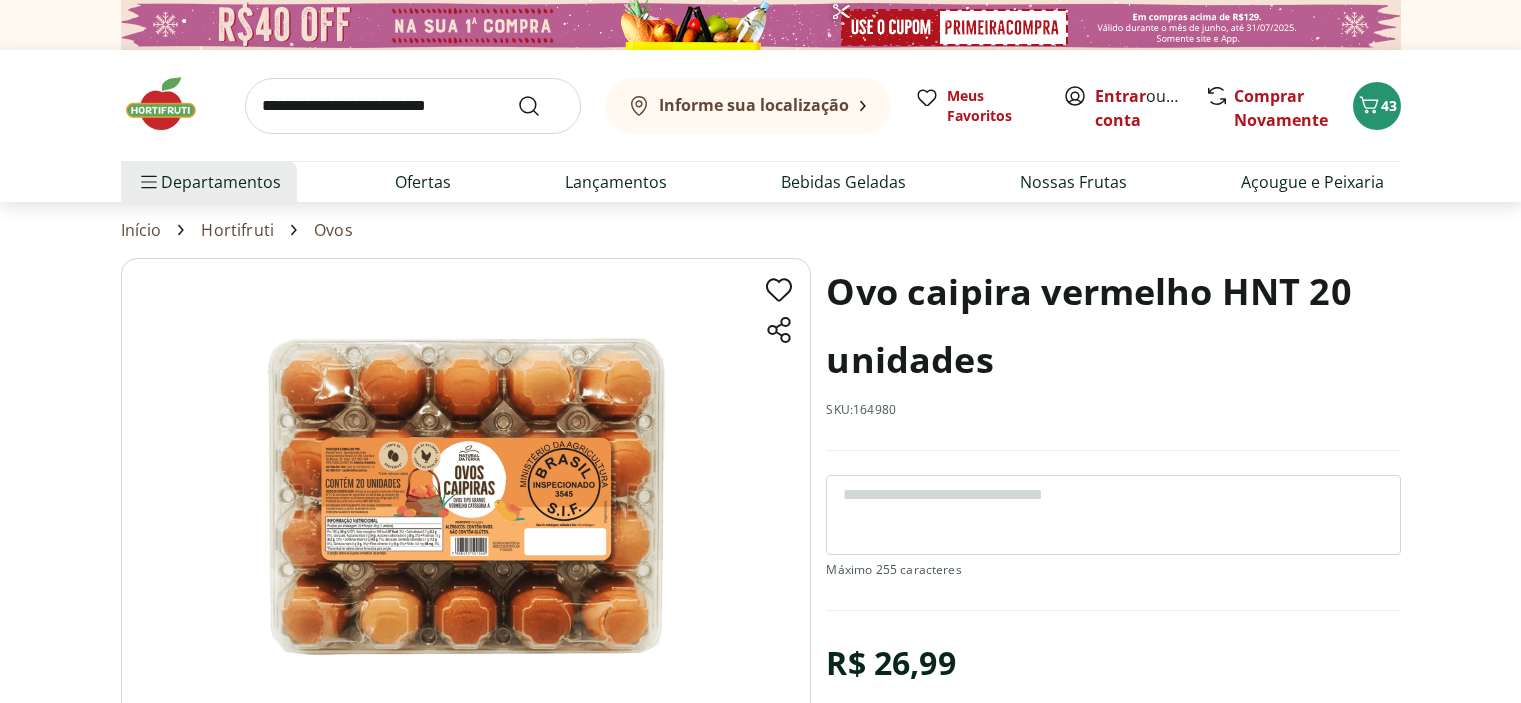 scroll, scrollTop: 0, scrollLeft: 0, axis: both 